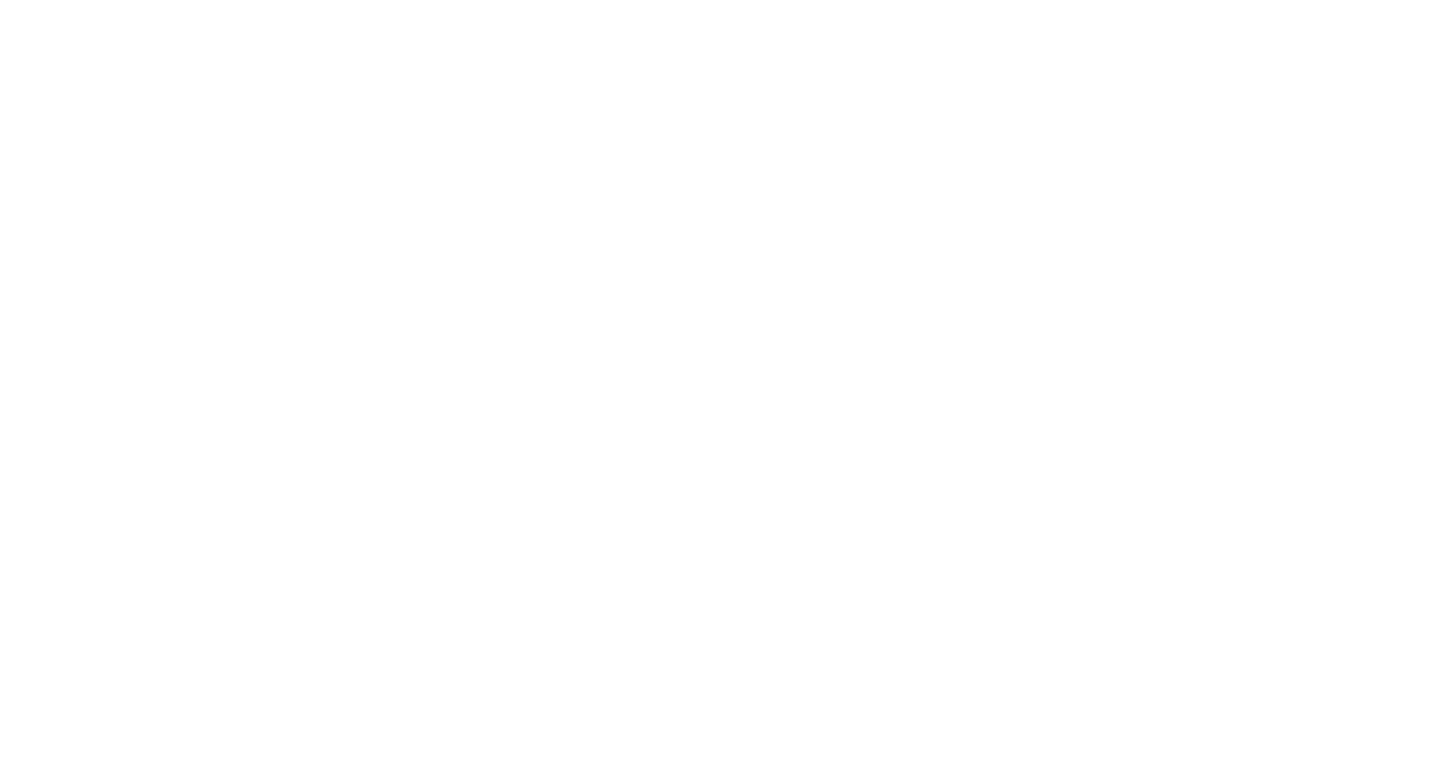 scroll, scrollTop: 0, scrollLeft: 0, axis: both 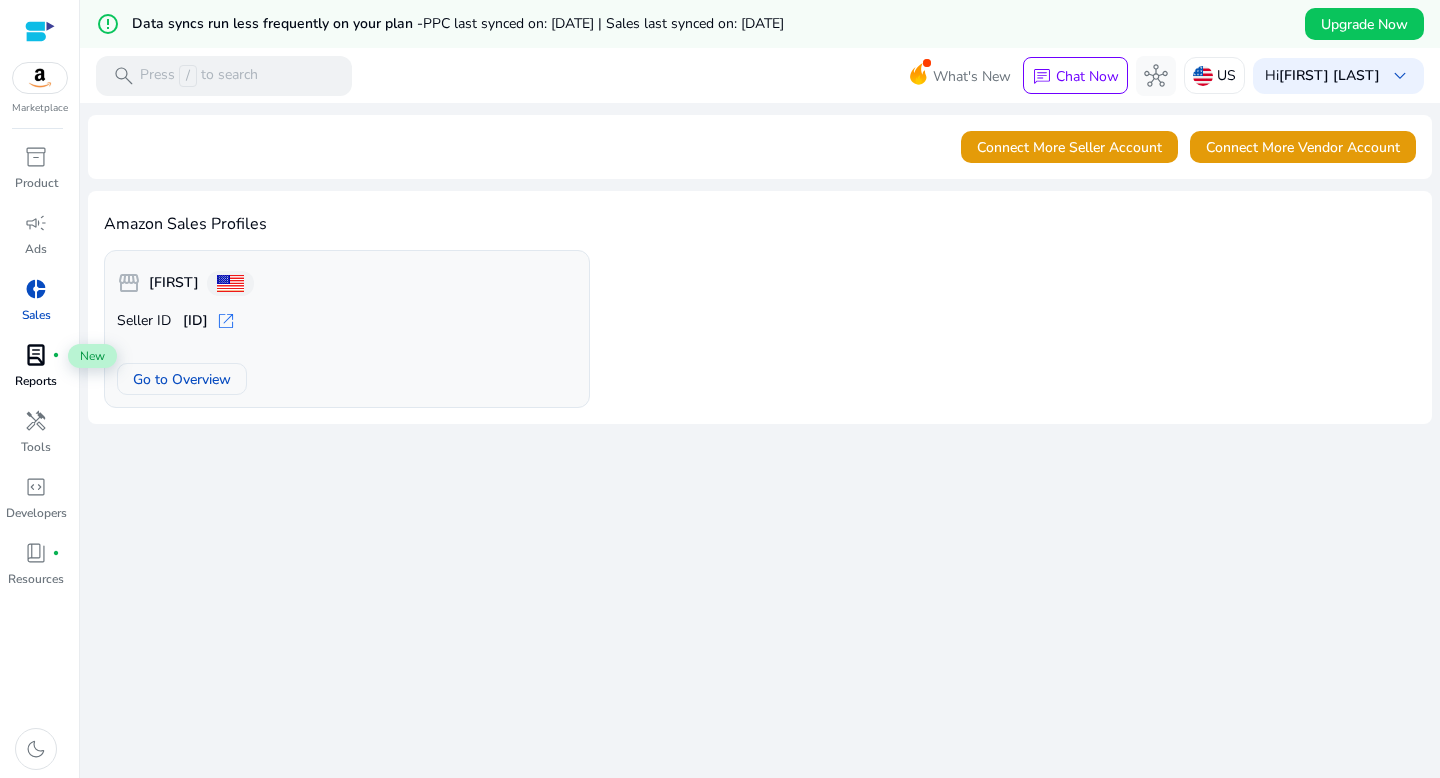 click on "lab_profile" at bounding box center (36, 355) 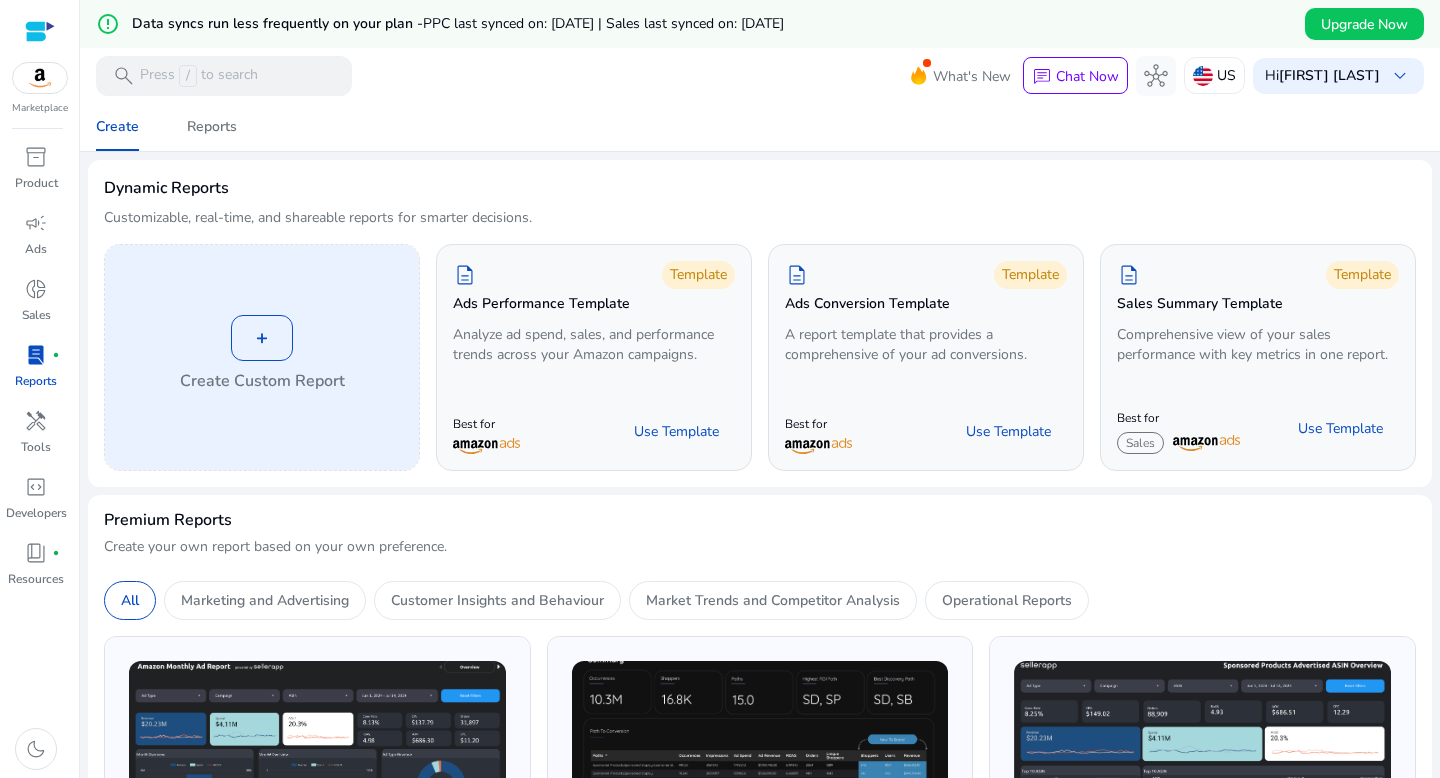 scroll, scrollTop: 180, scrollLeft: 0, axis: vertical 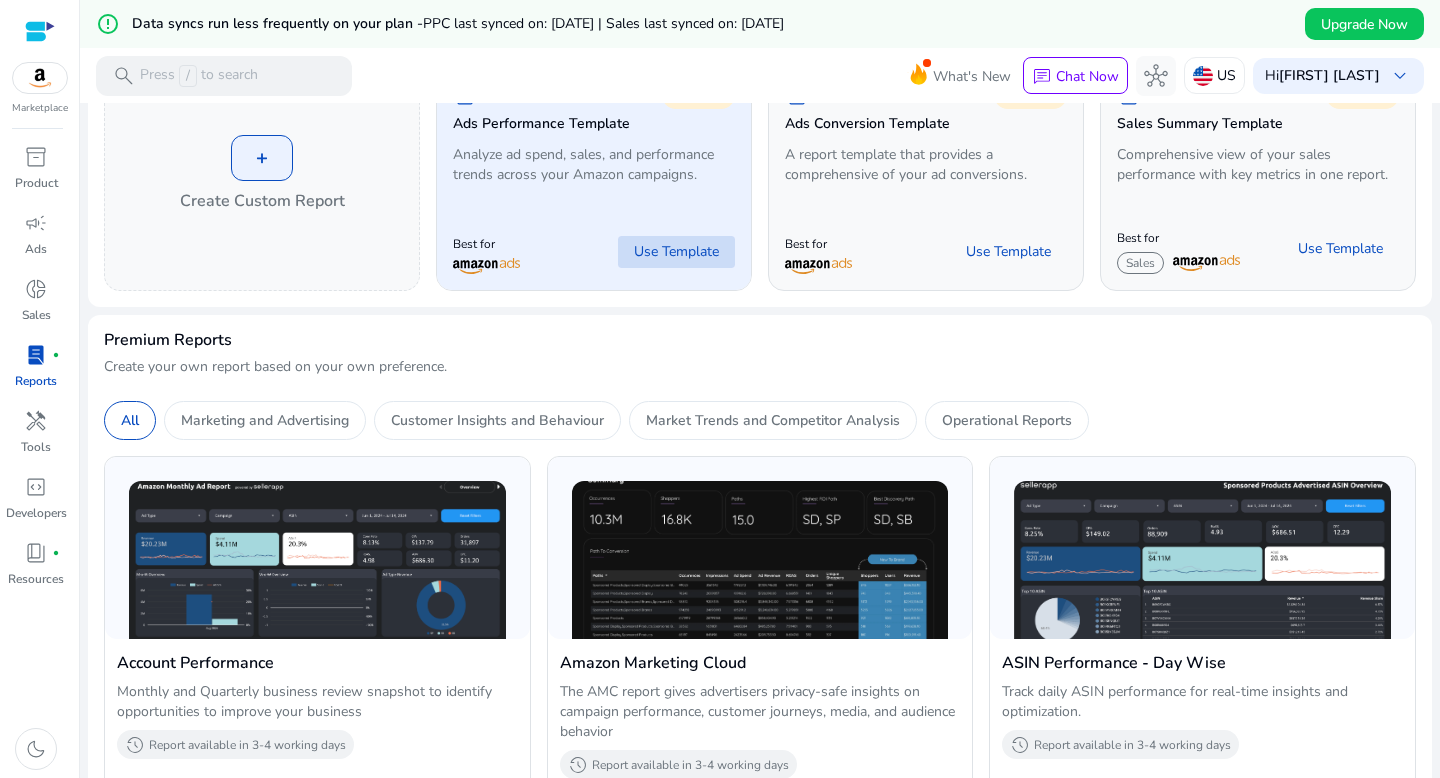 click on "Use Template" 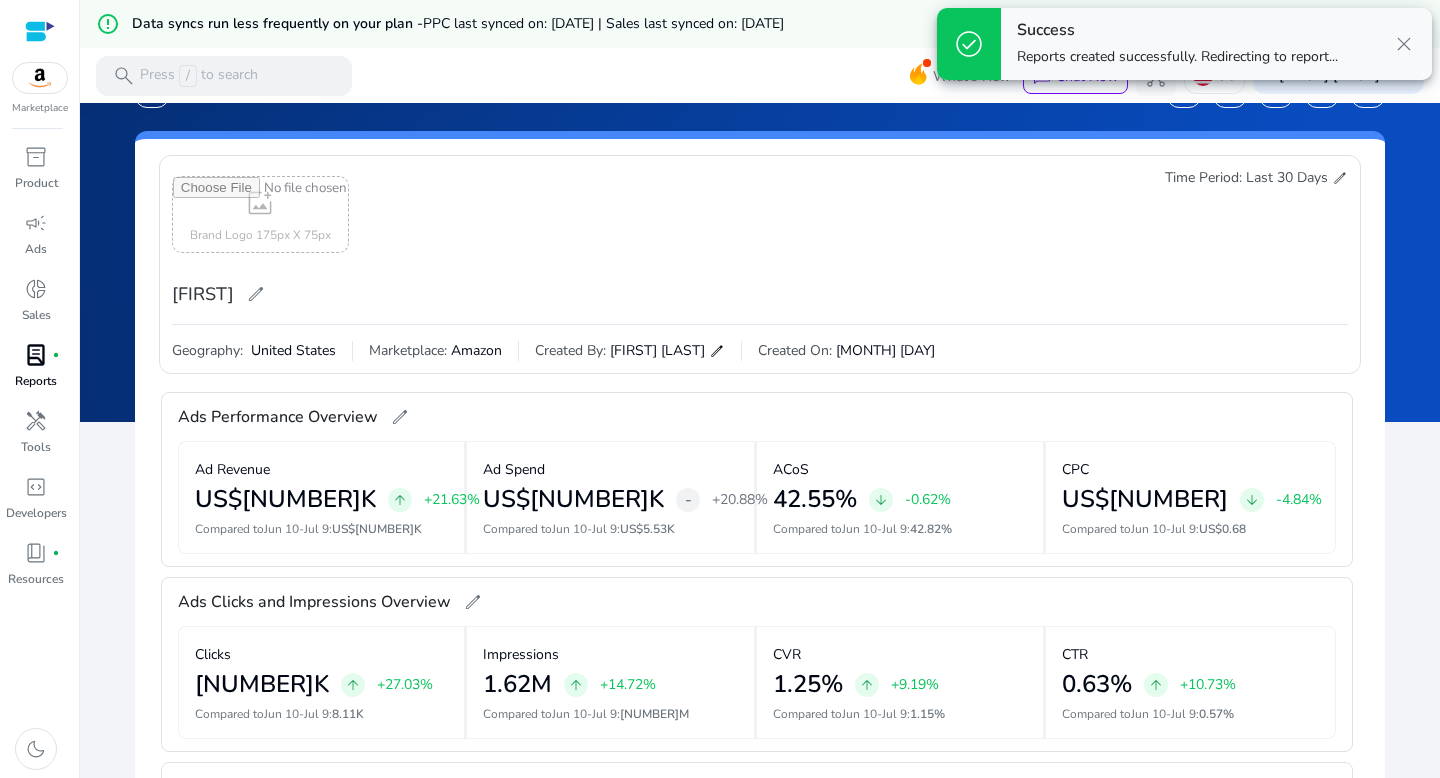 scroll, scrollTop: 0, scrollLeft: 0, axis: both 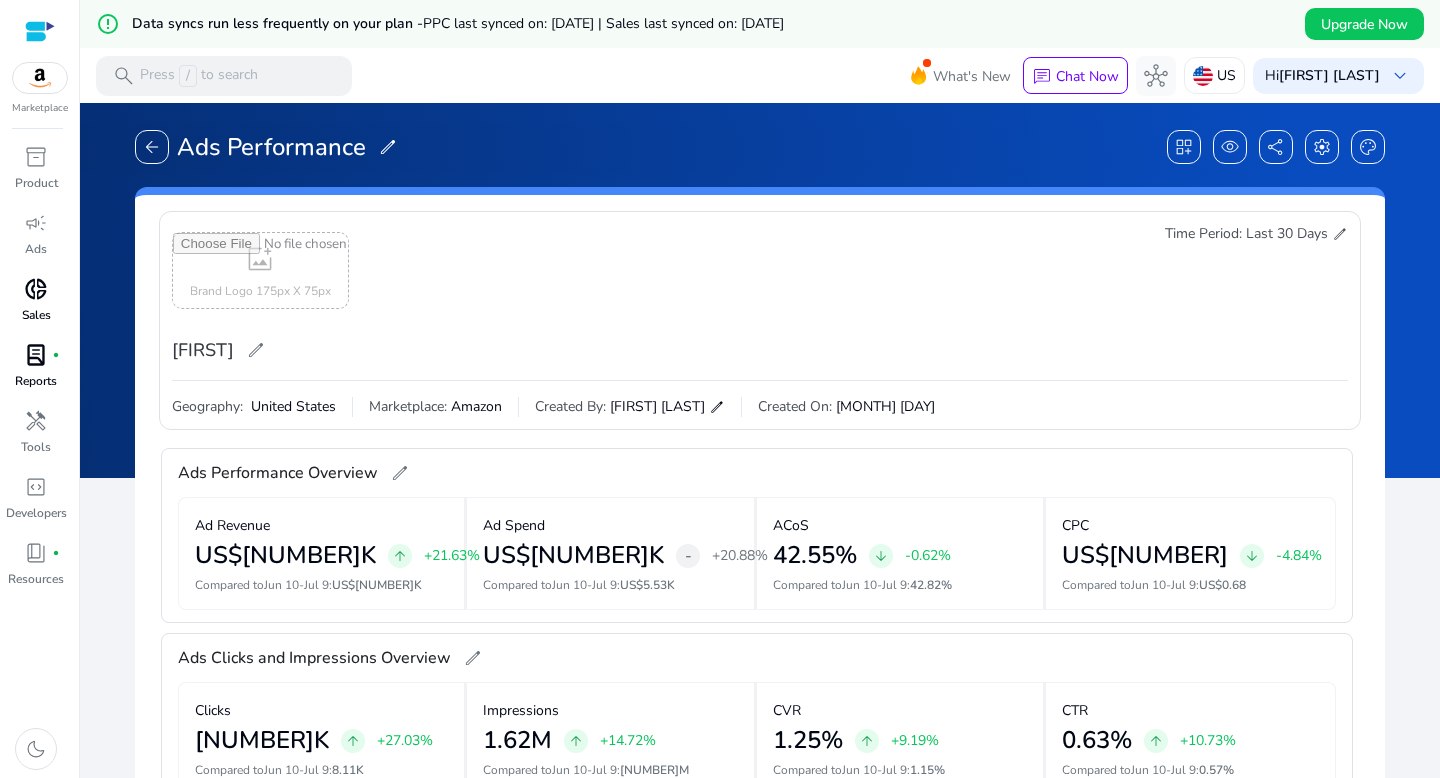 click on "donut_small" at bounding box center (36, 289) 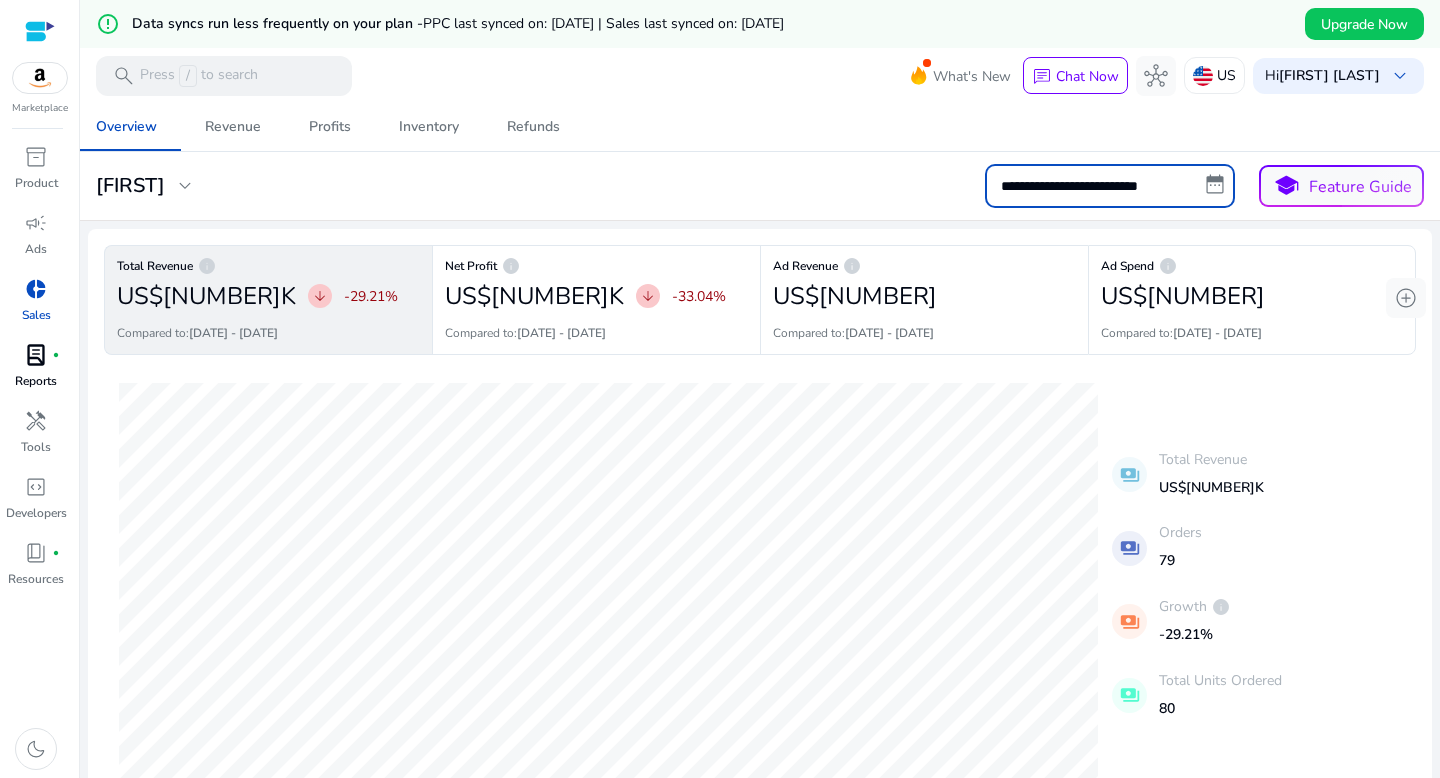 click on "**********" at bounding box center (1110, 186) 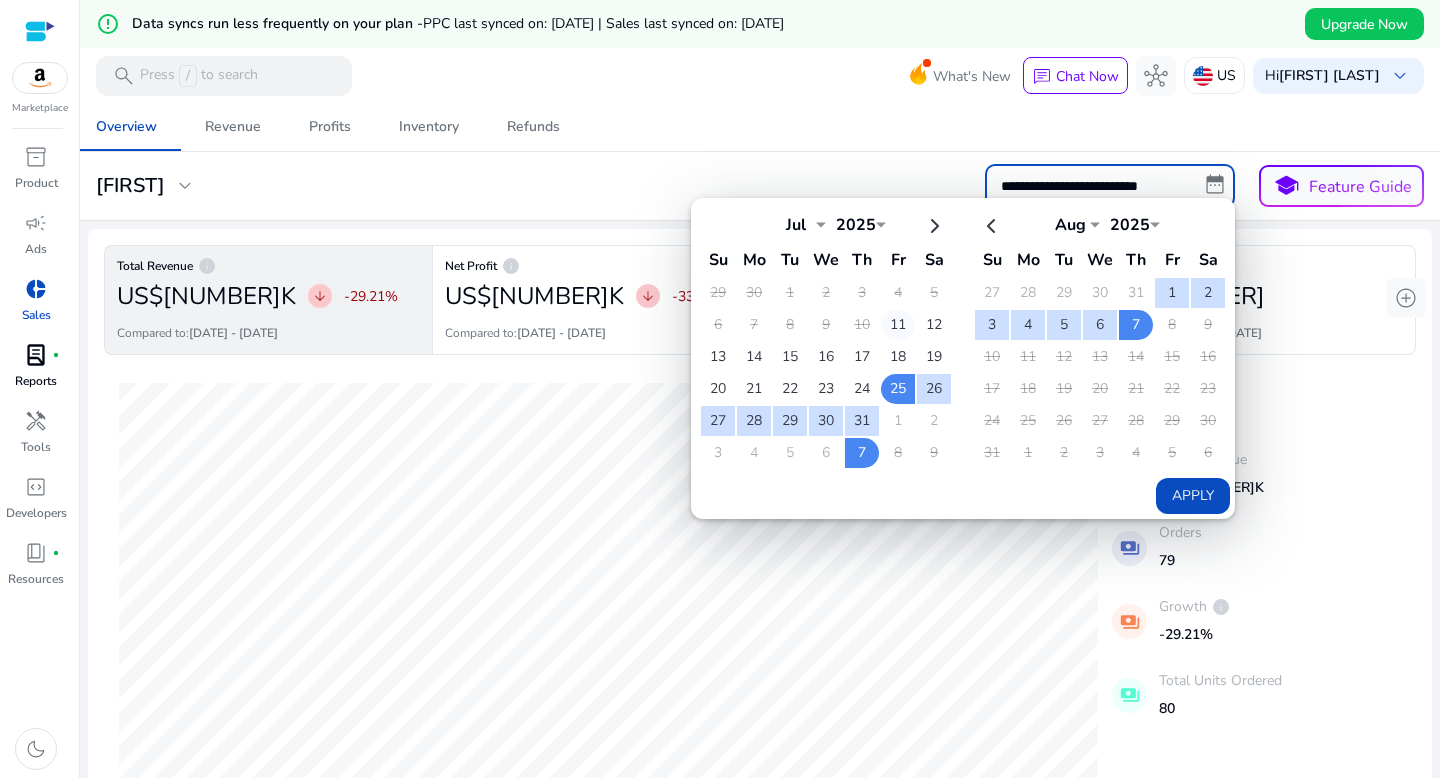 click on "11" 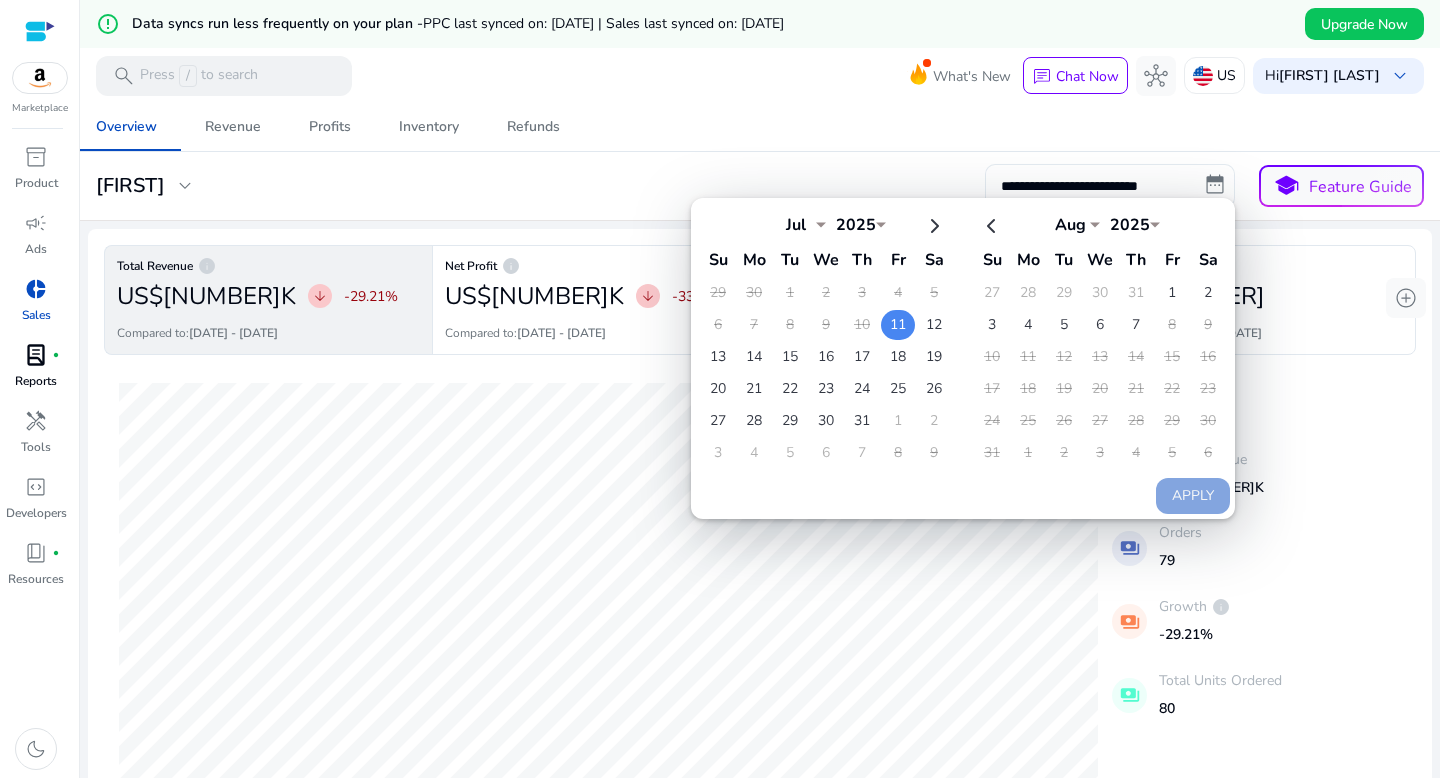 scroll, scrollTop: 0, scrollLeft: 0, axis: both 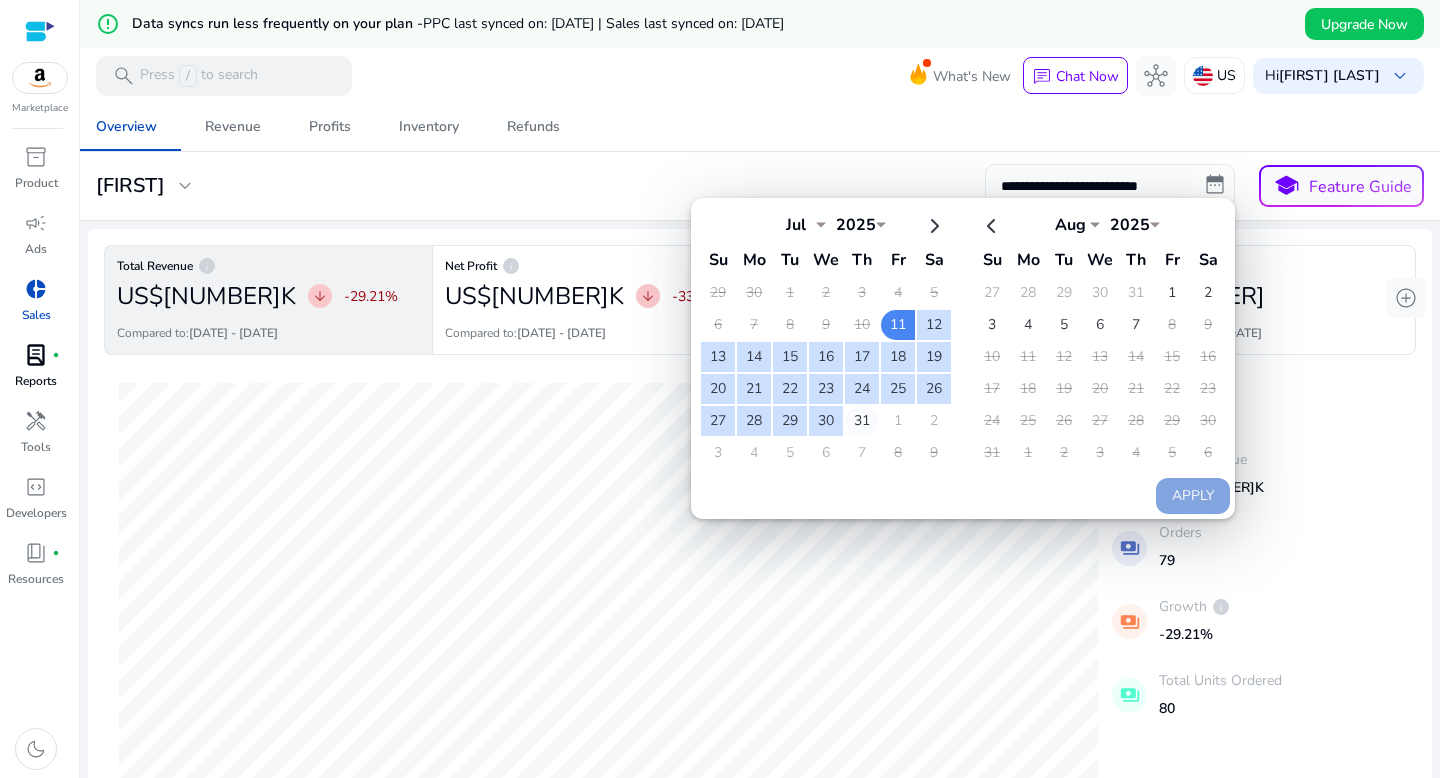 click on "31" 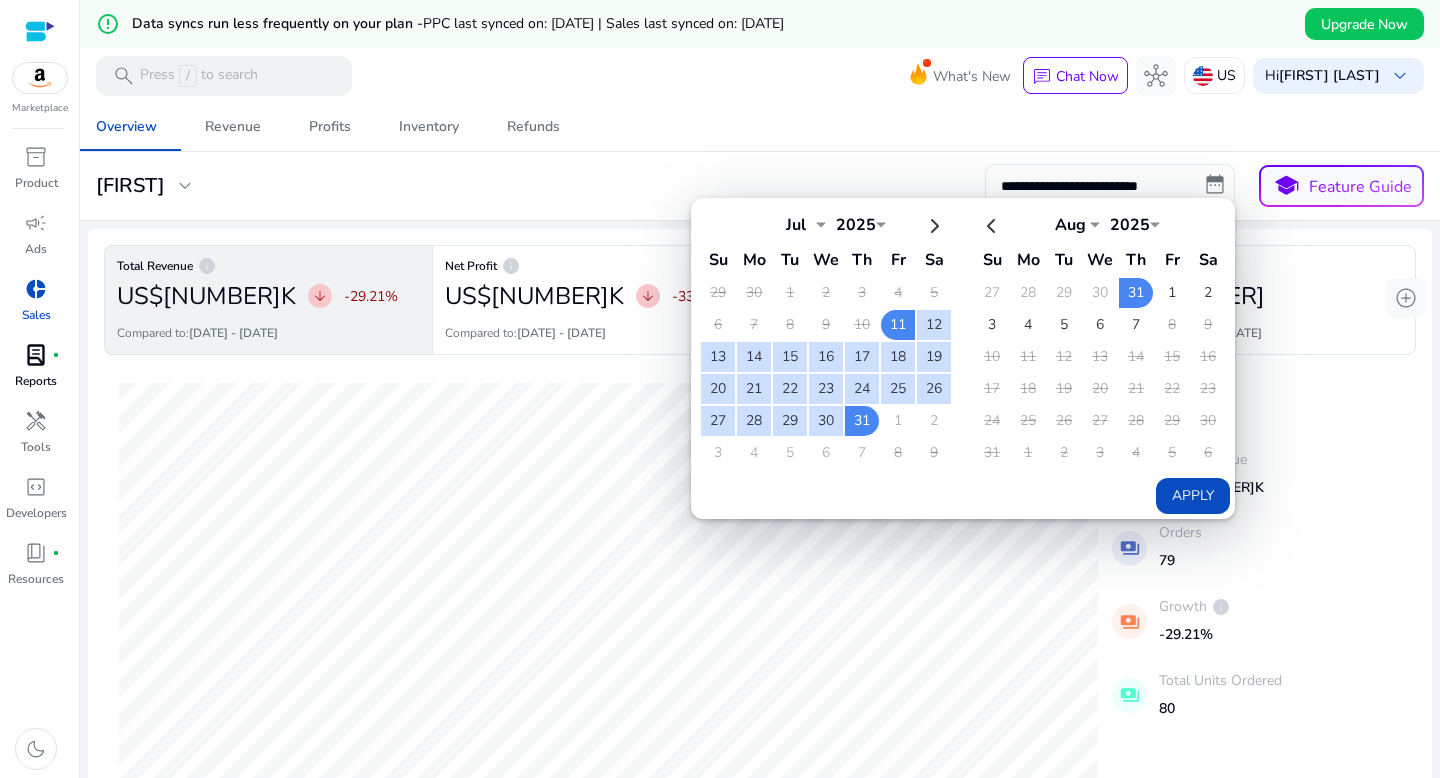 click on "Apply" 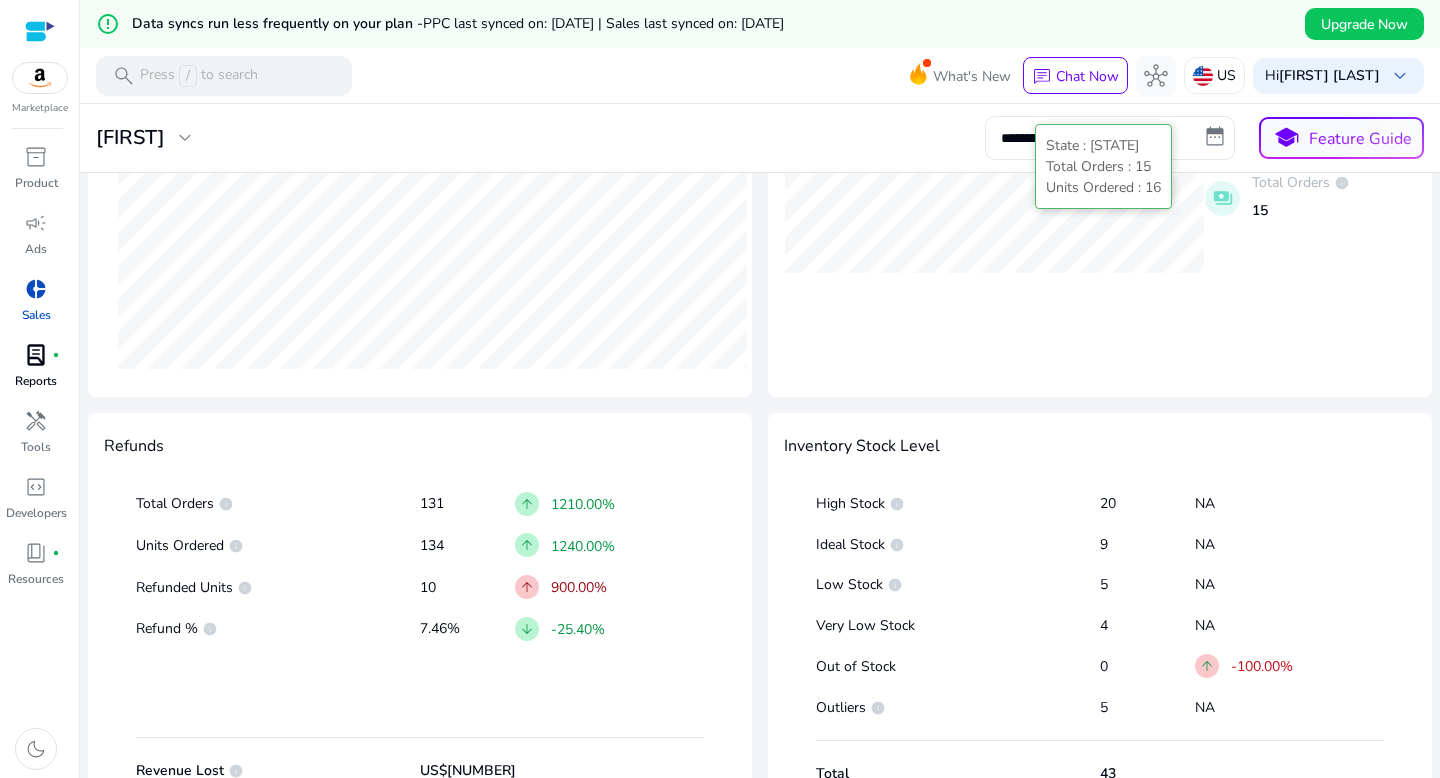 scroll, scrollTop: 962, scrollLeft: 0, axis: vertical 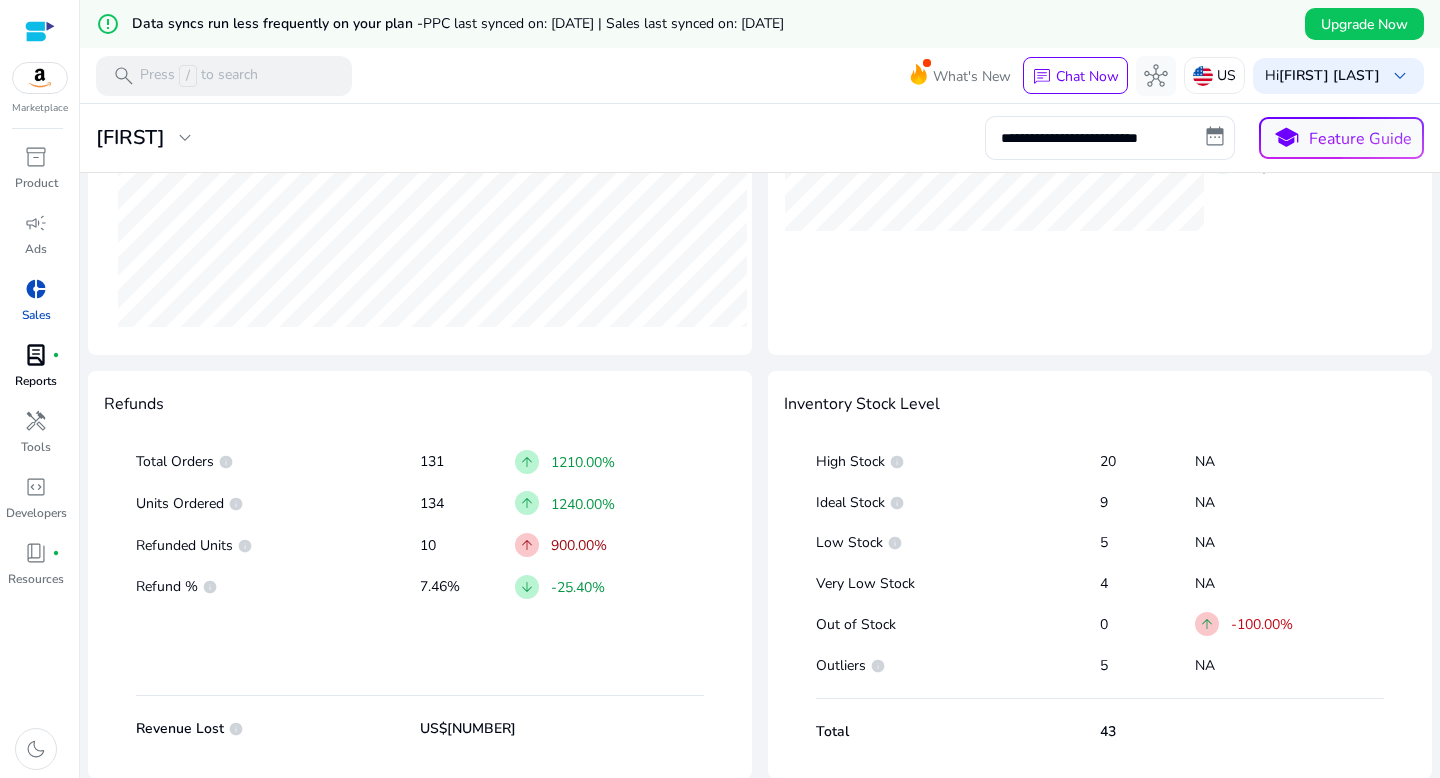 click on "lab_profile" at bounding box center (36, 355) 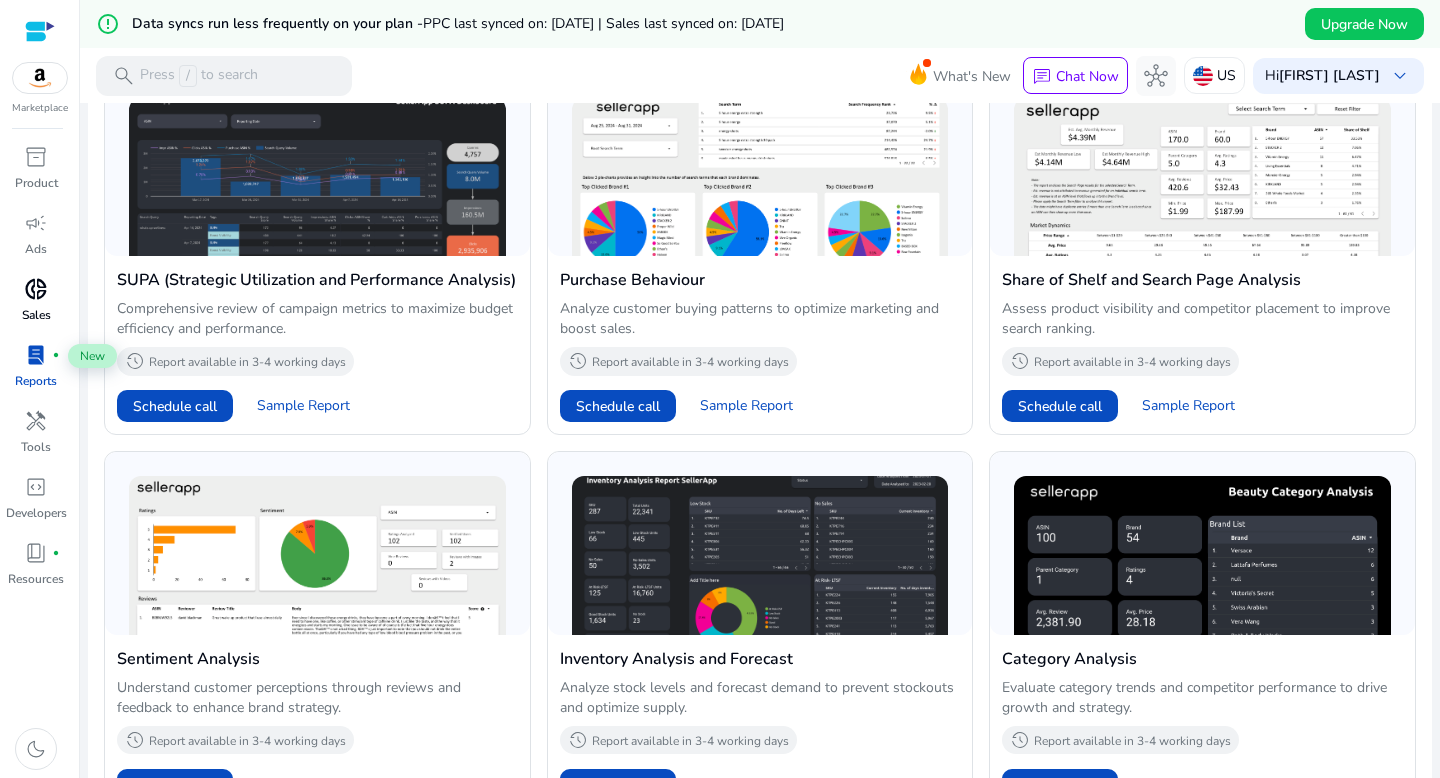 scroll, scrollTop: 0, scrollLeft: 0, axis: both 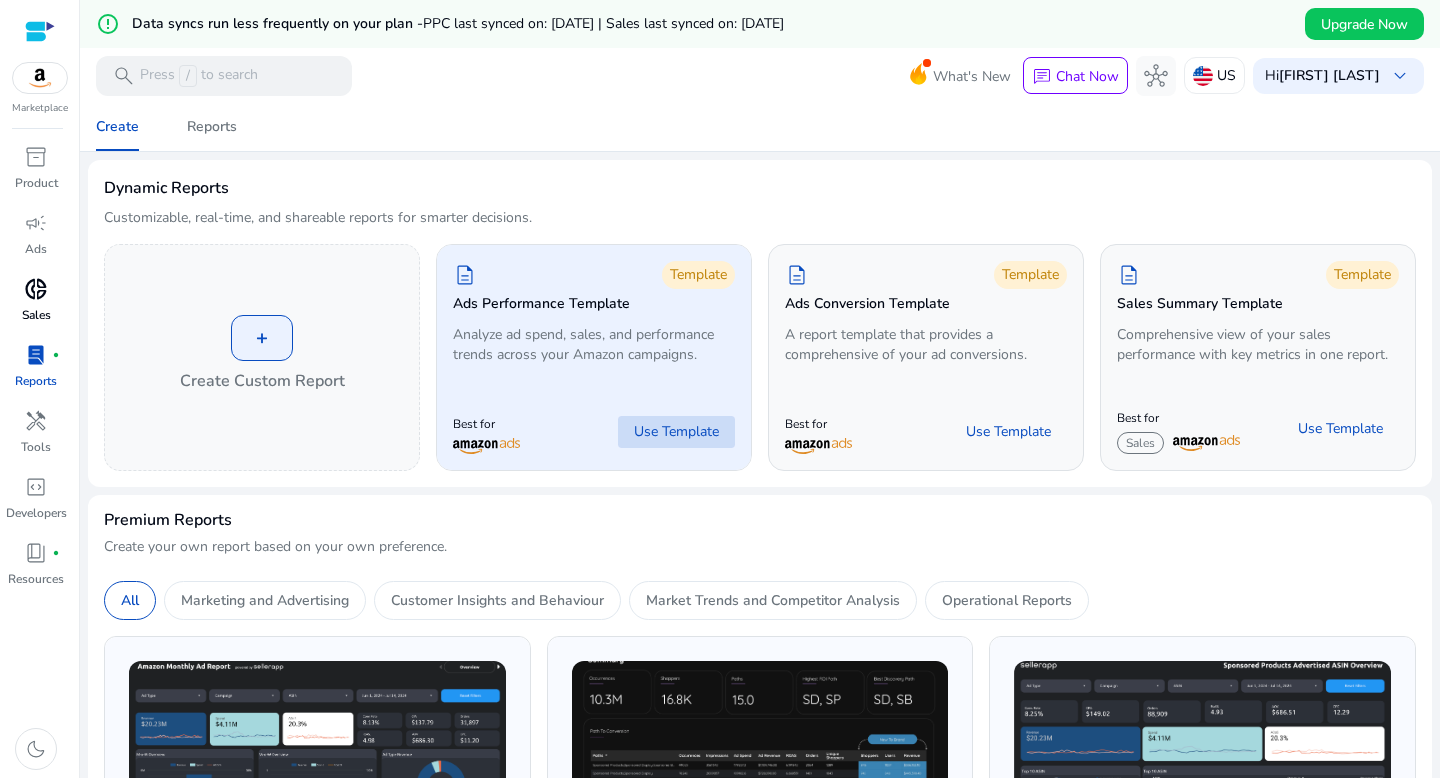 click 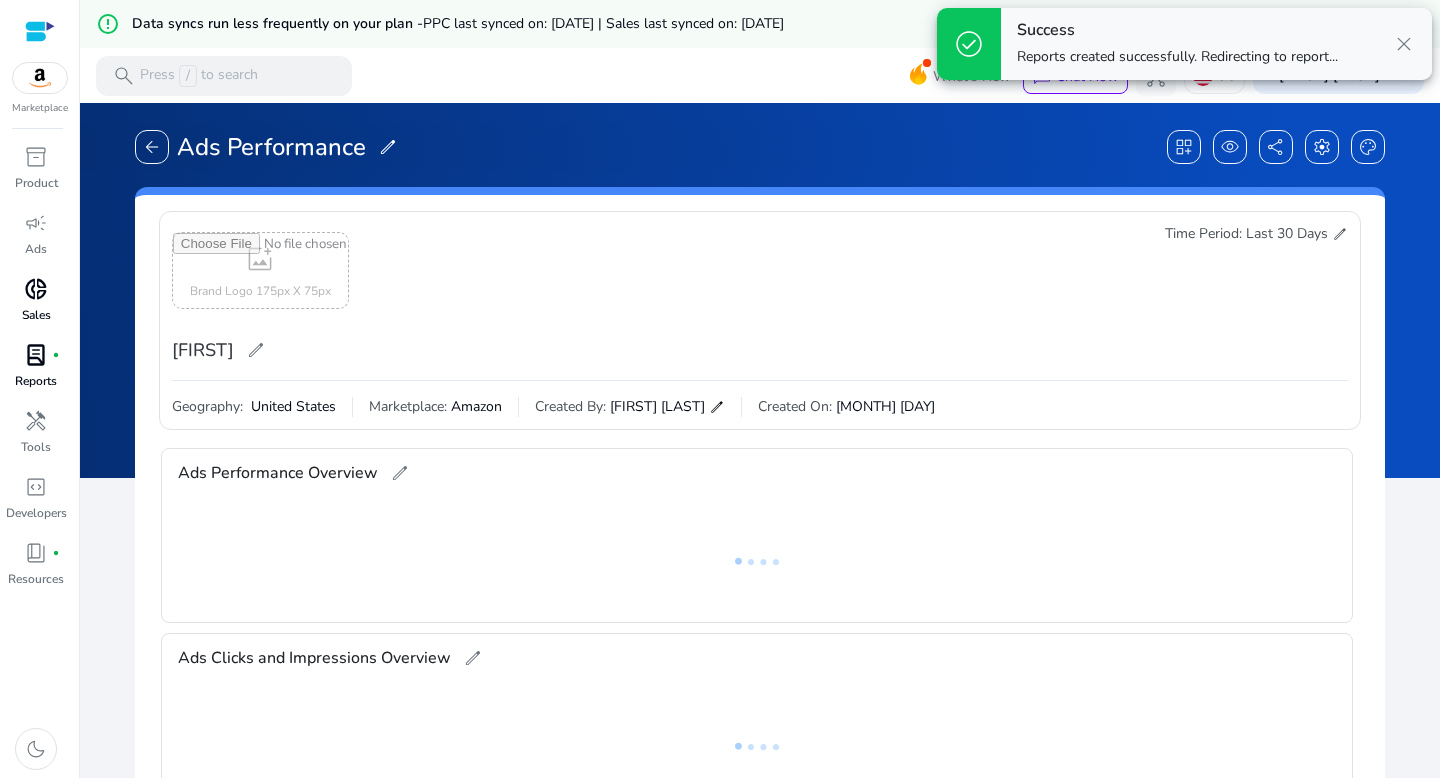 scroll, scrollTop: 0, scrollLeft: 0, axis: both 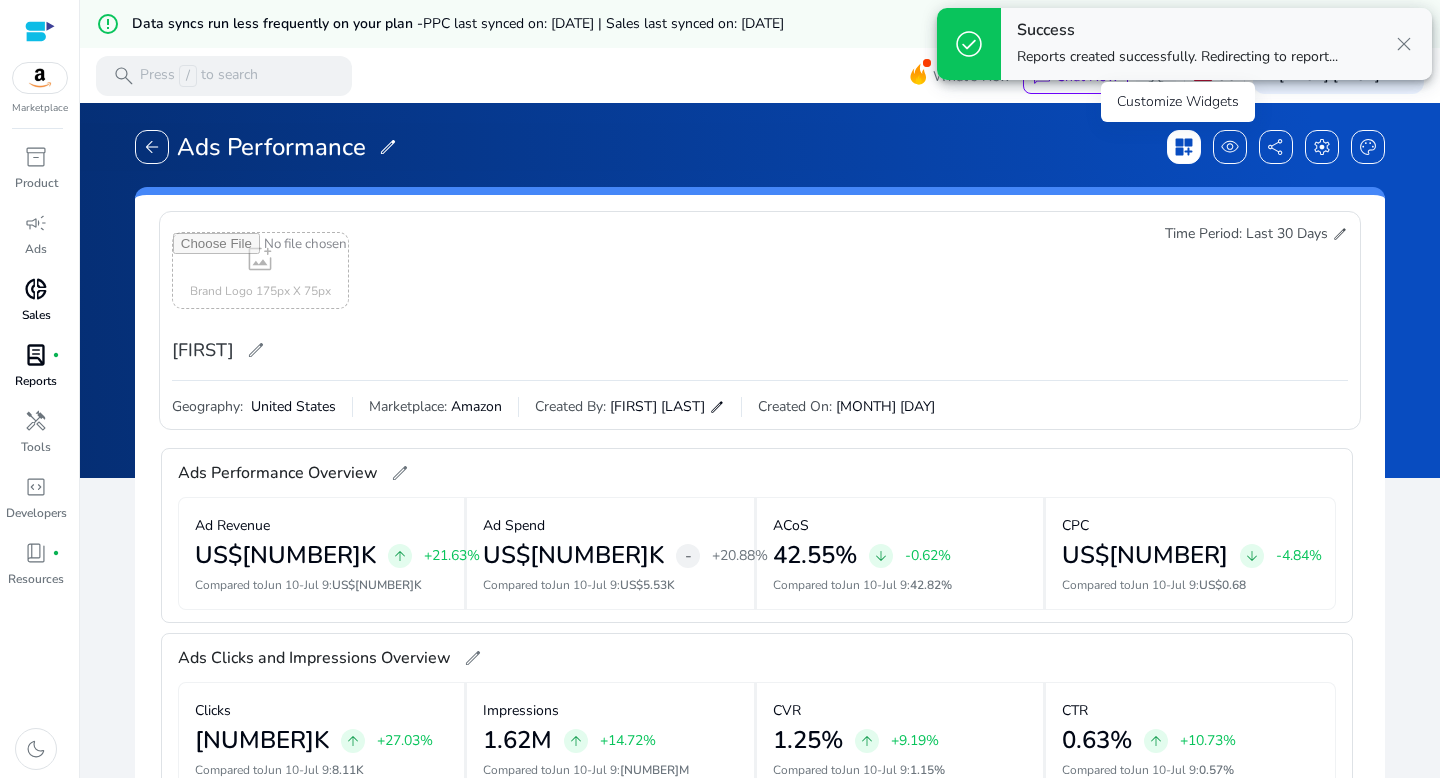click on "dashboard_customize" 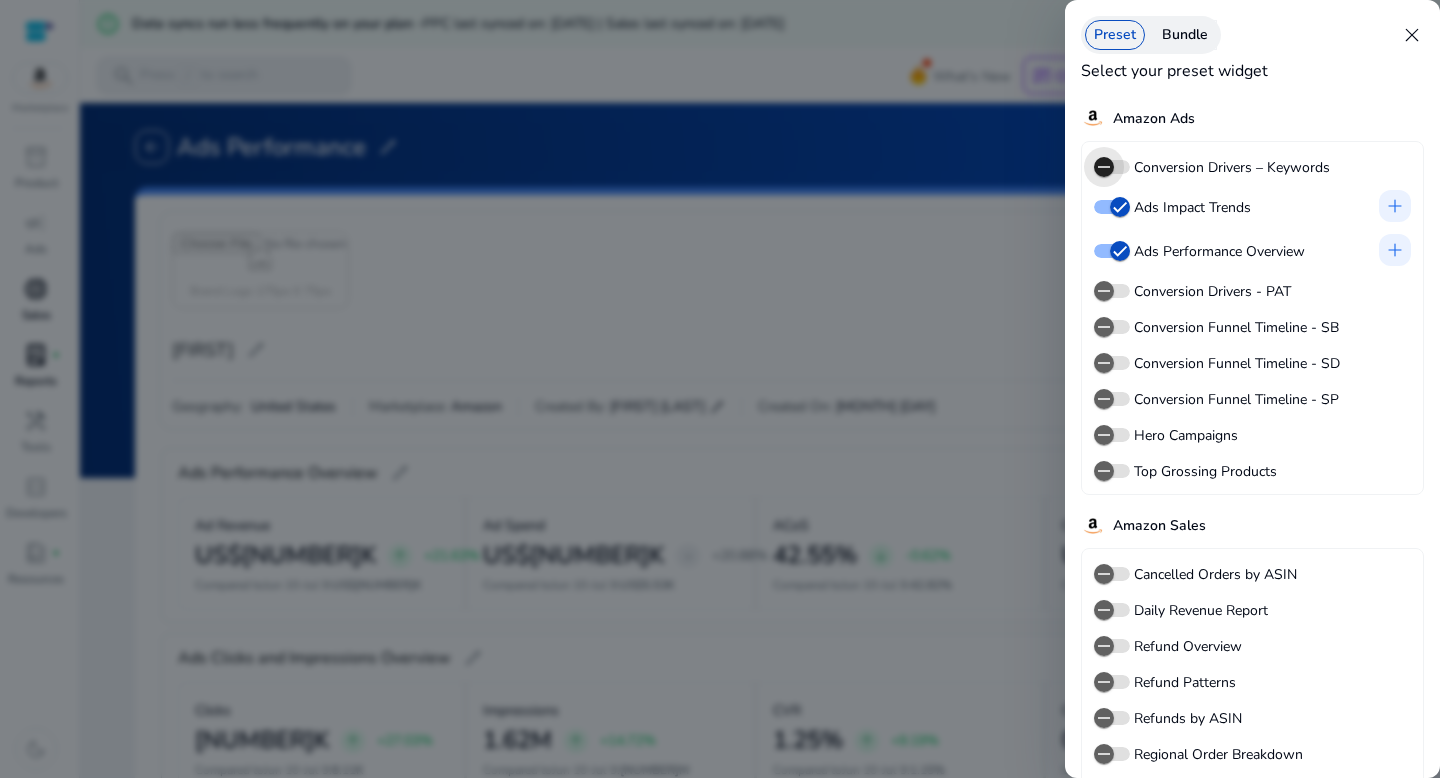 scroll, scrollTop: 125, scrollLeft: 0, axis: vertical 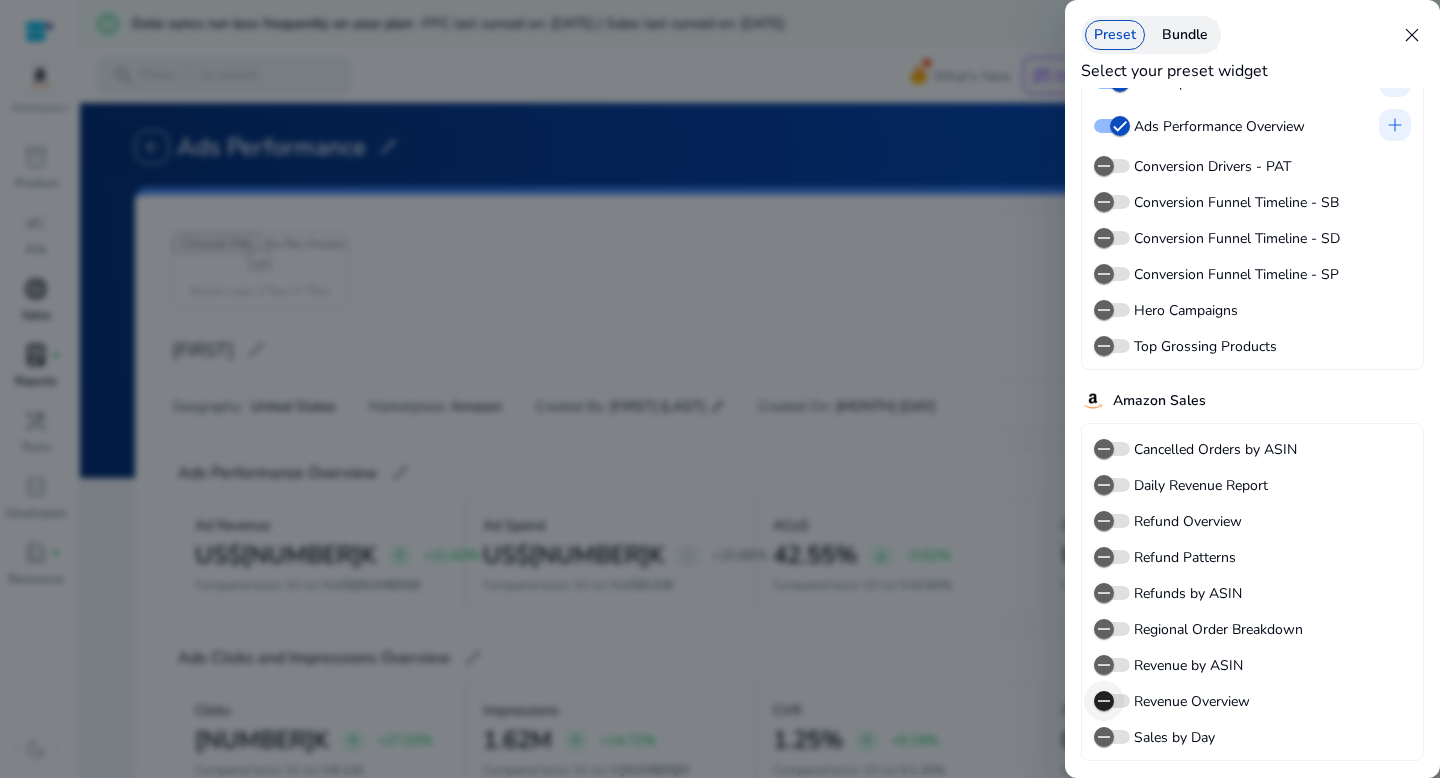 click 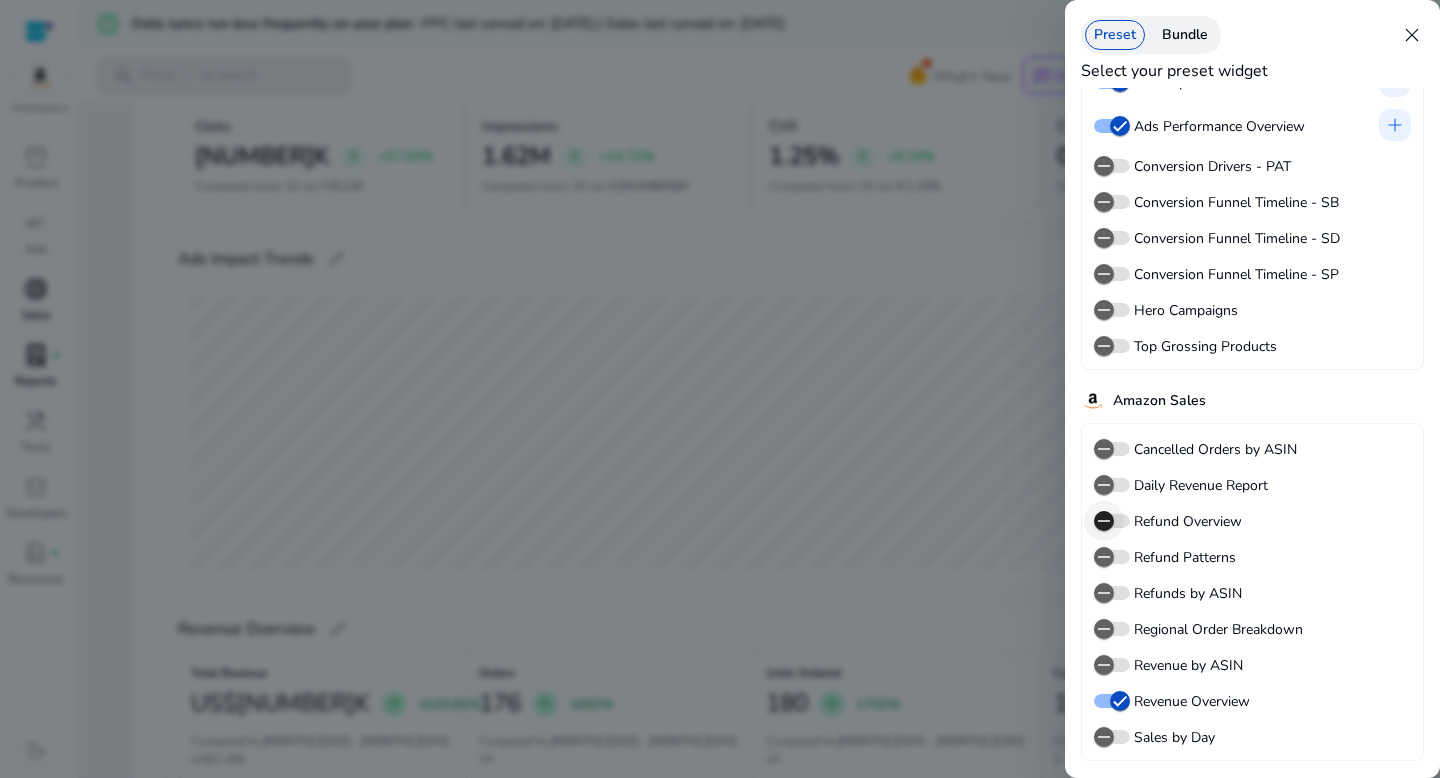 click 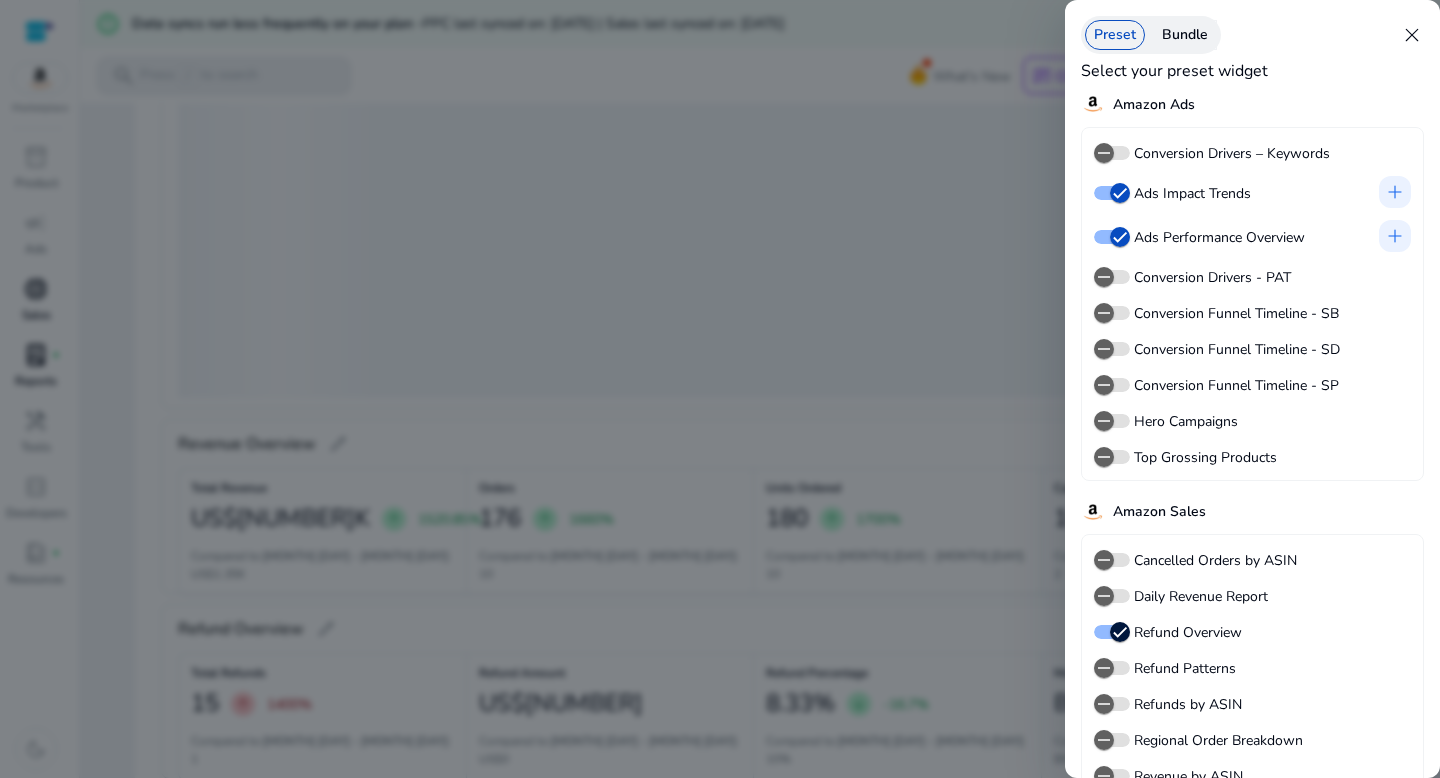 scroll, scrollTop: 12, scrollLeft: 0, axis: vertical 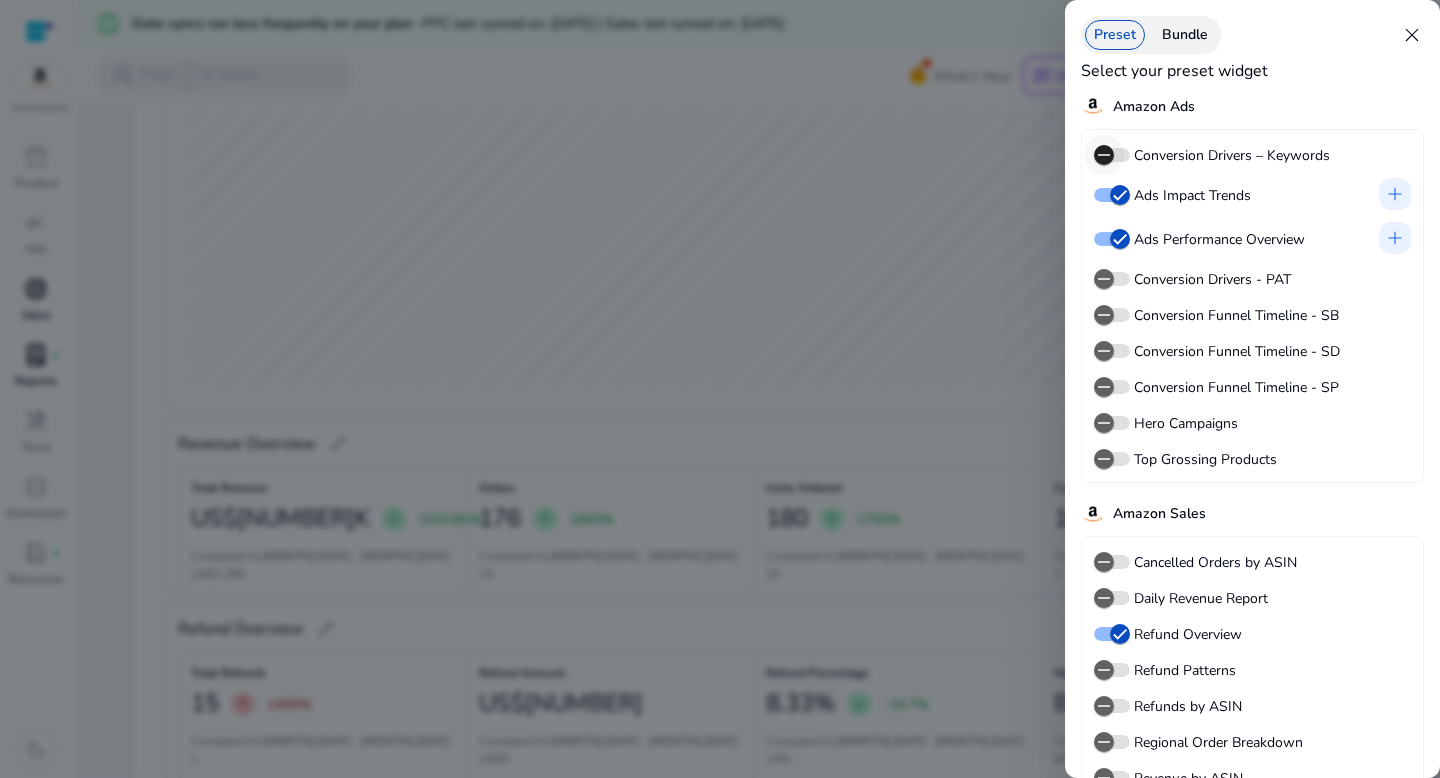 click at bounding box center [1104, 155] 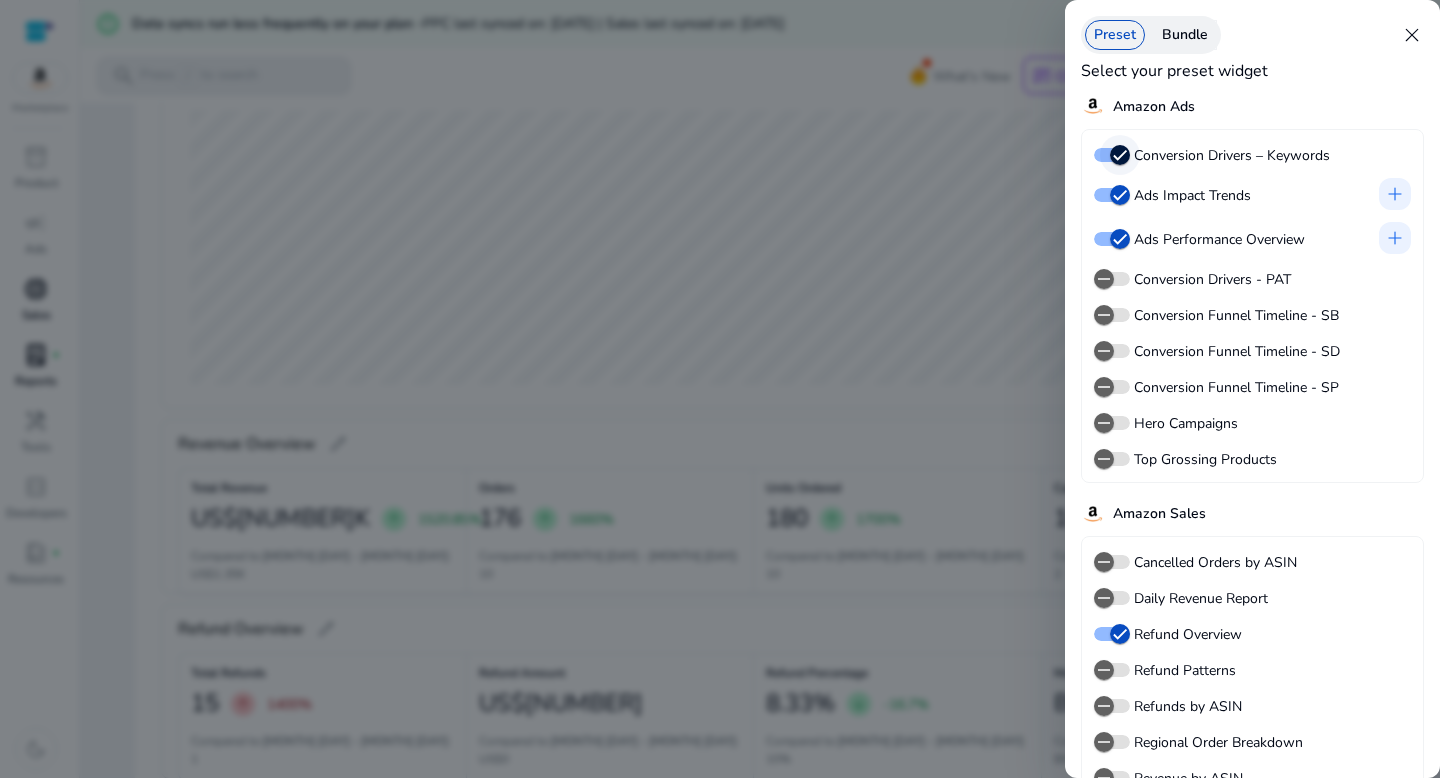 scroll, scrollTop: 702, scrollLeft: 0, axis: vertical 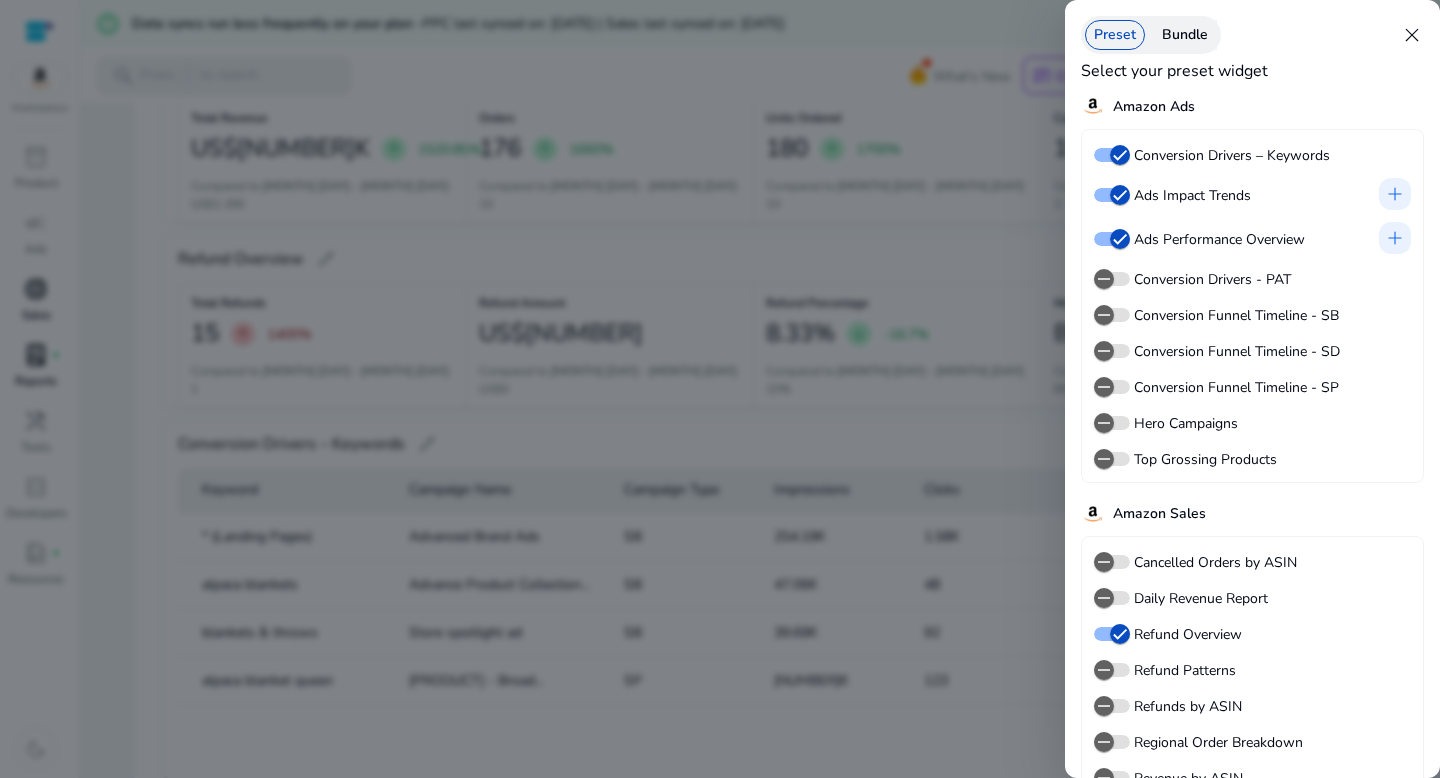 click at bounding box center (720, 389) 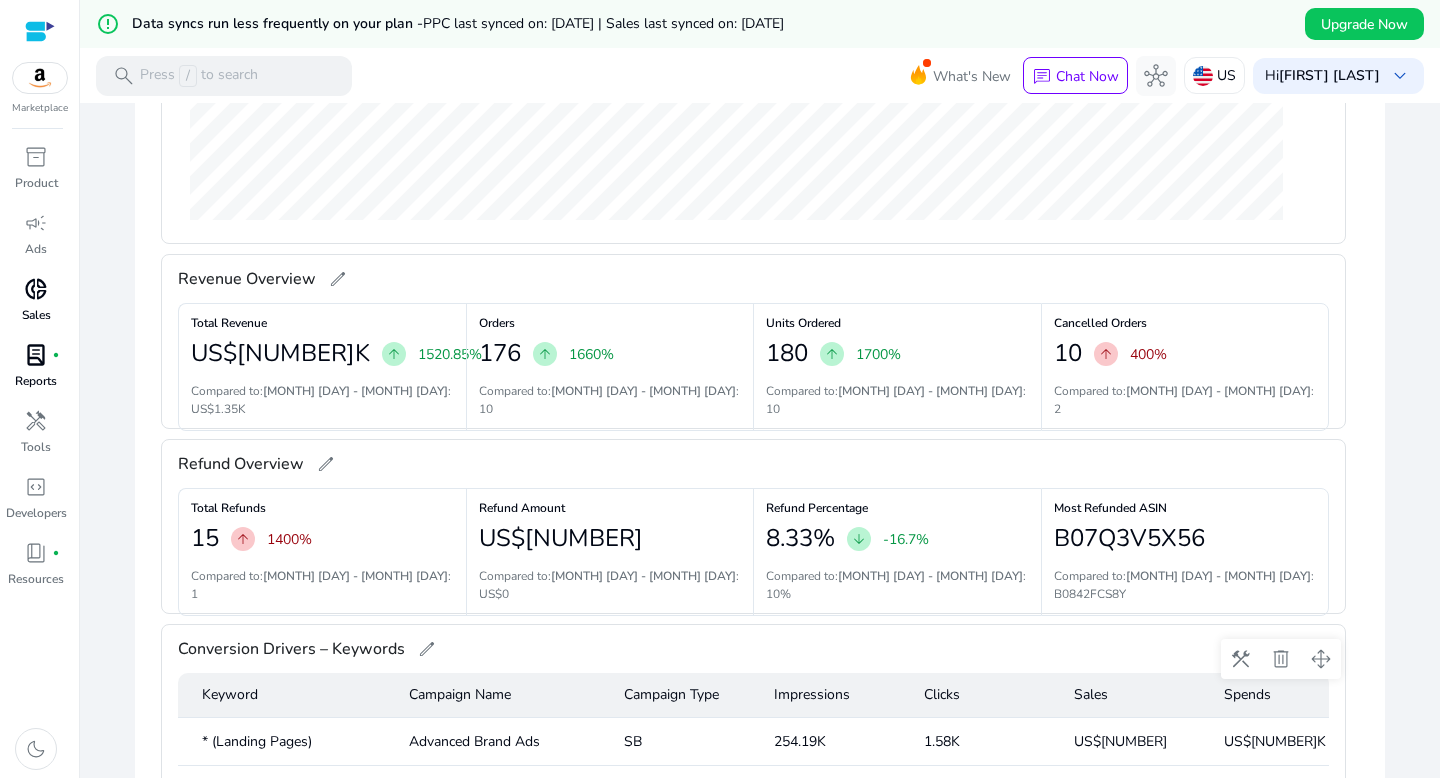 scroll, scrollTop: 601, scrollLeft: 0, axis: vertical 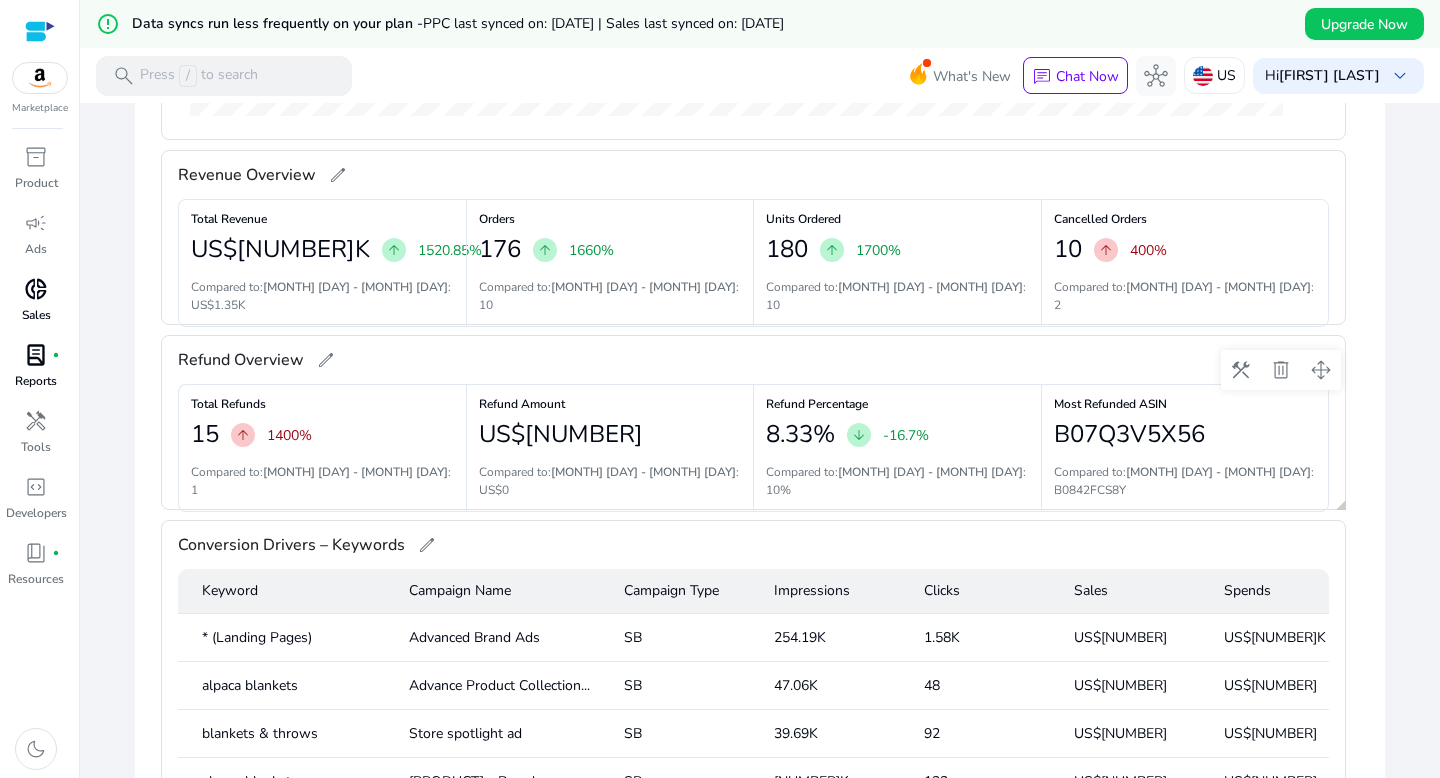 click on "B07Q3V5X56" 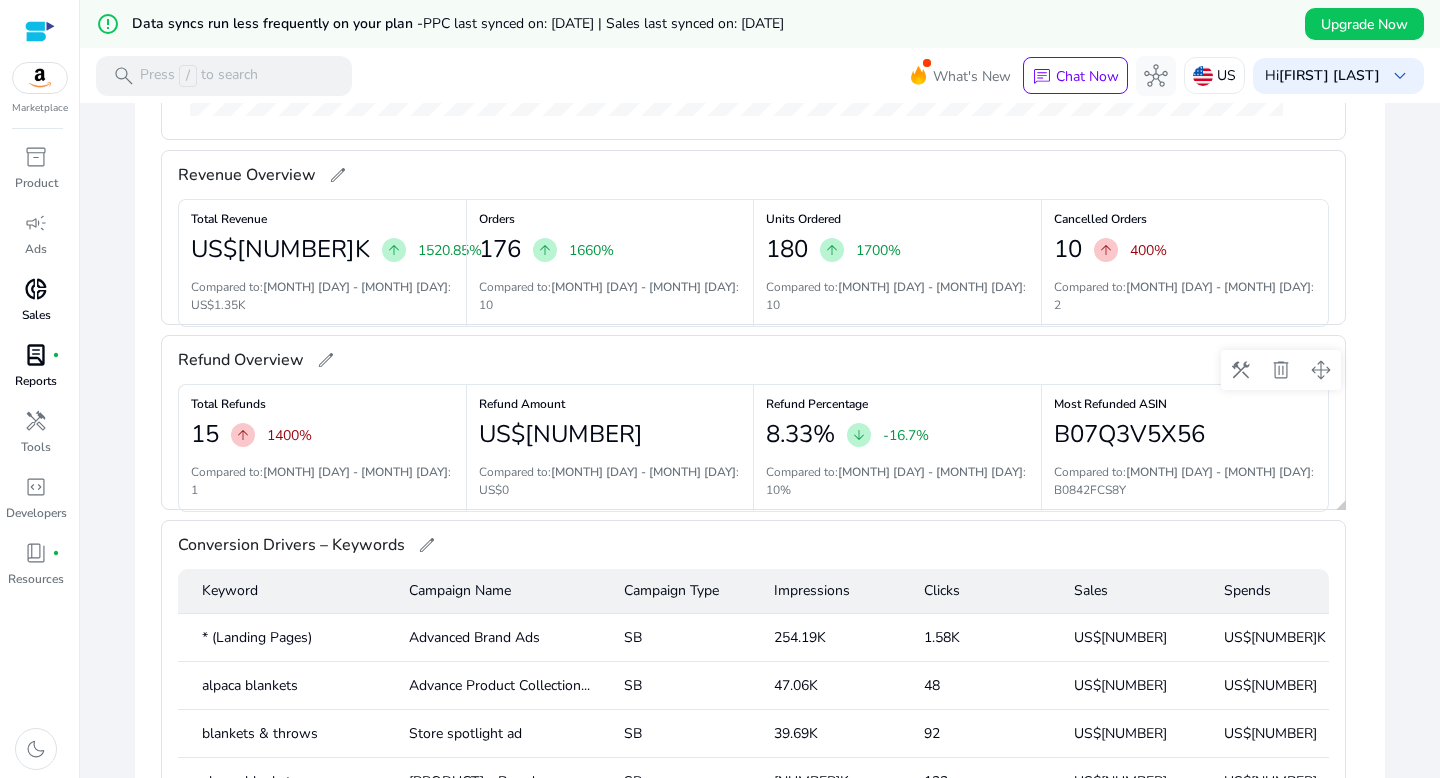 click on "B07Q3V5X56" 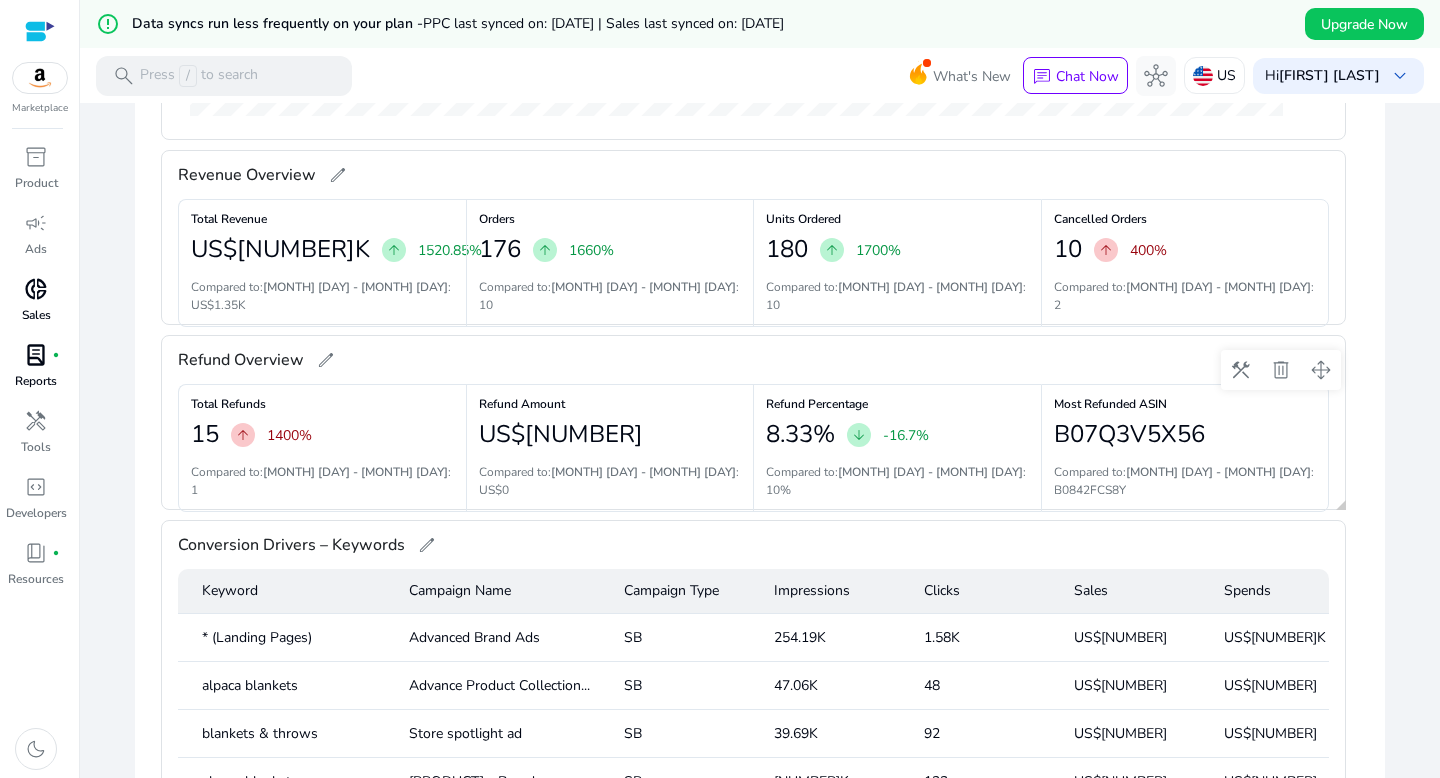 copy on "B07Q3V5X56" 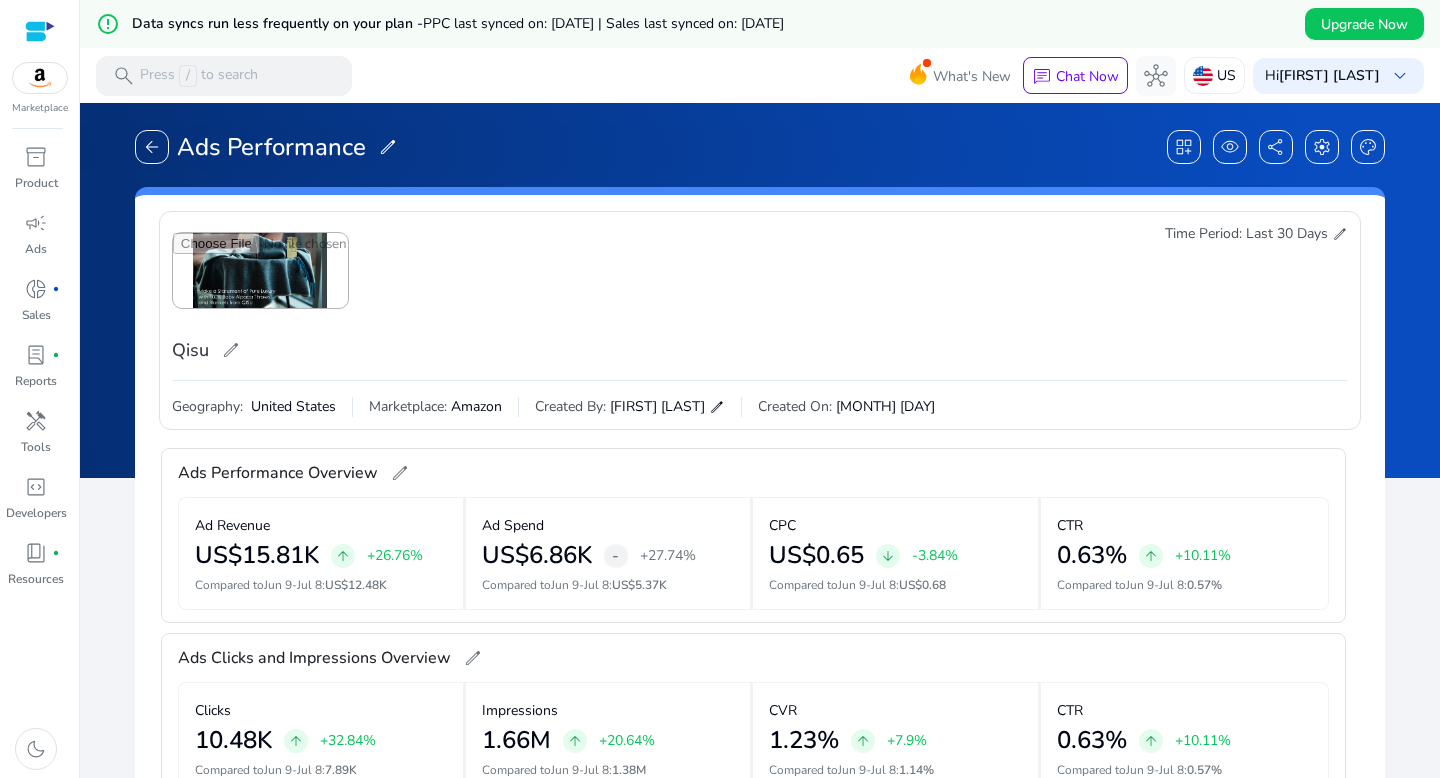 scroll, scrollTop: 0, scrollLeft: 0, axis: both 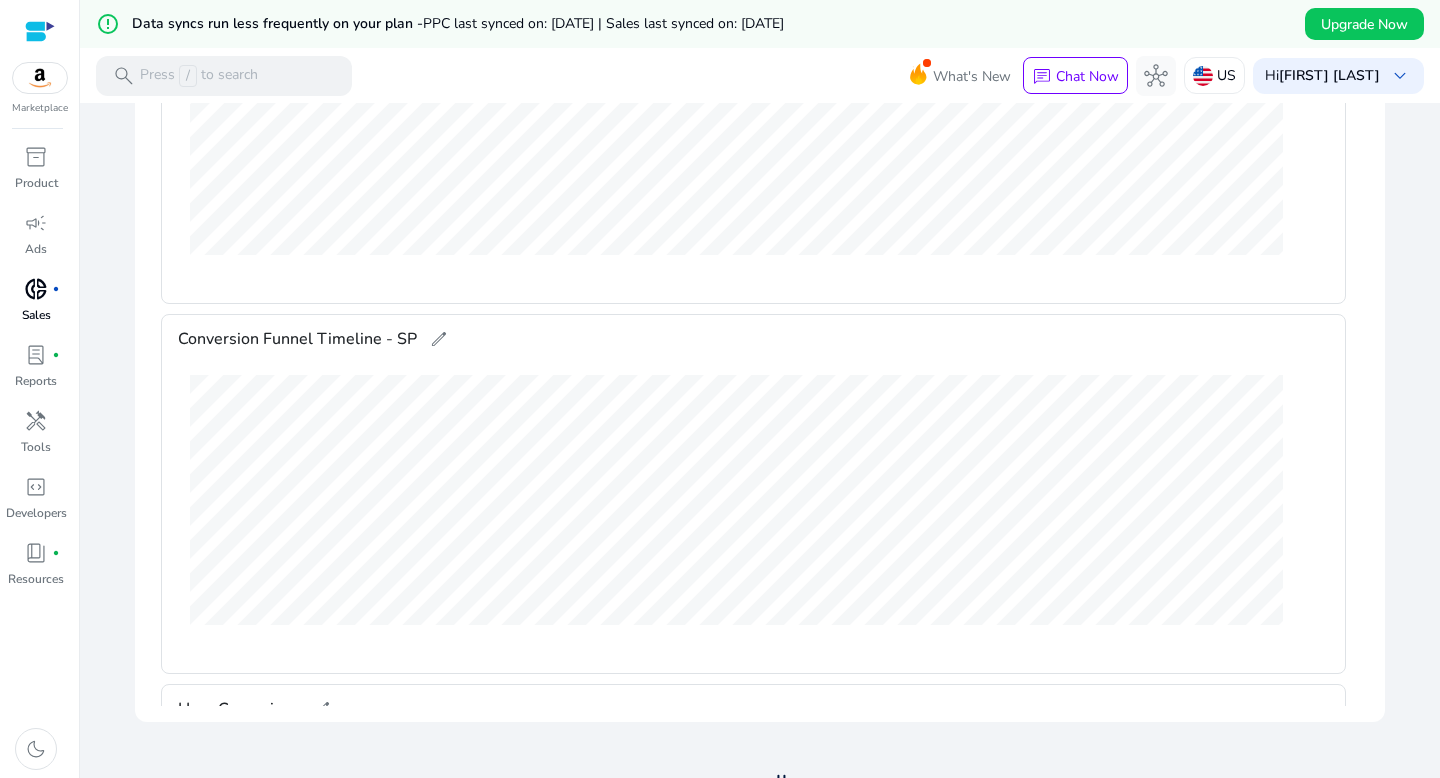click on "donut_small" at bounding box center (36, 289) 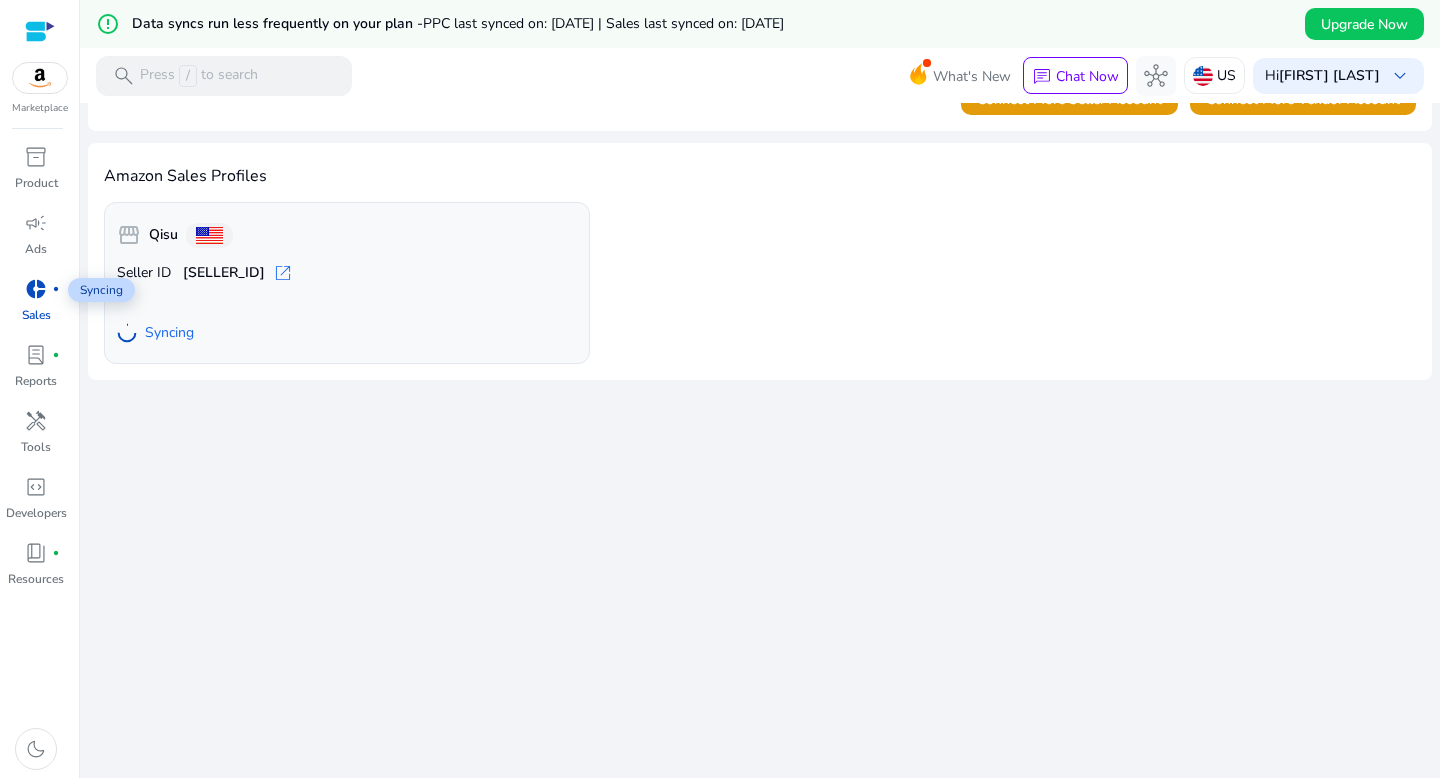 scroll, scrollTop: 0, scrollLeft: 0, axis: both 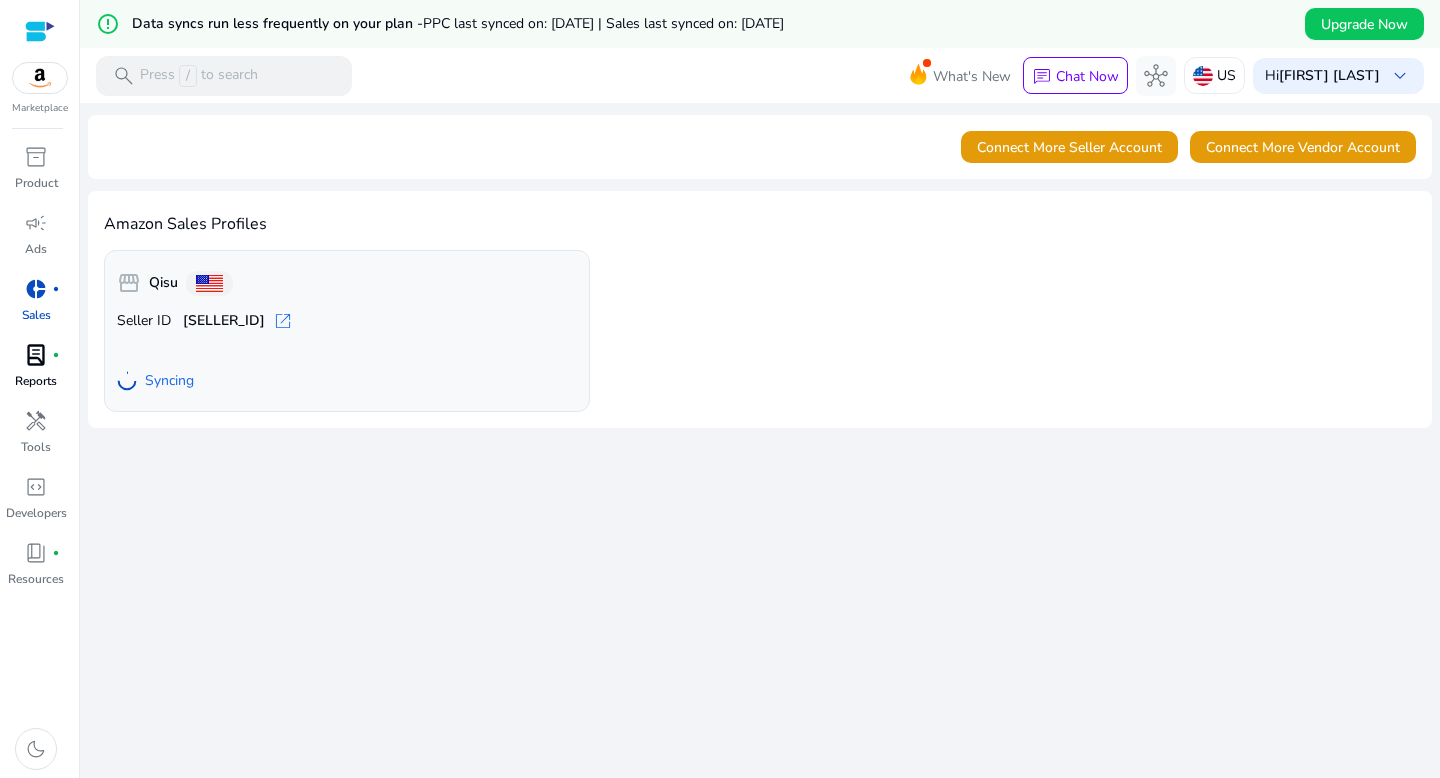 click on "lab_profile" at bounding box center (36, 355) 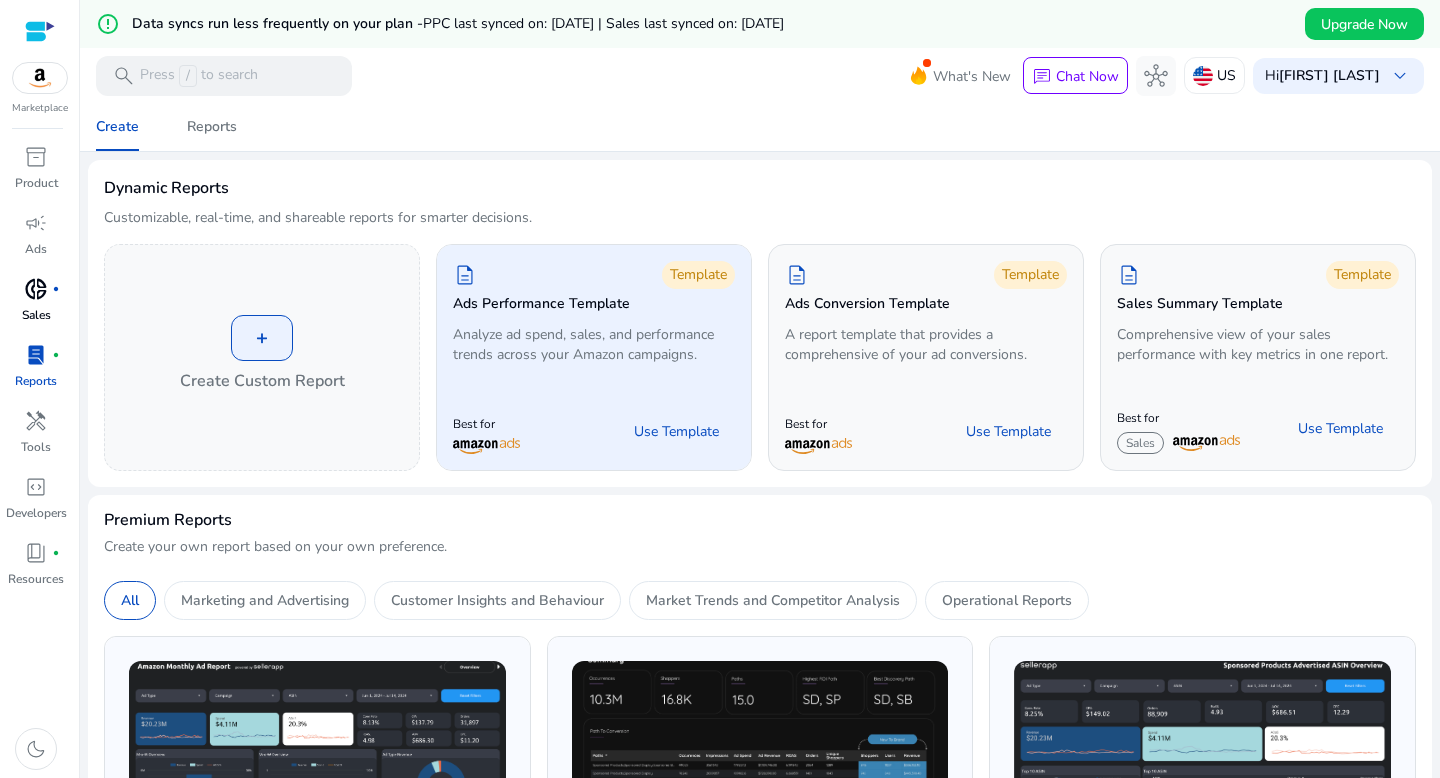 click on "description   Template  Ads Performance Template  Analyze ad spend, sales, and performance trends across your Amazon campaigns." 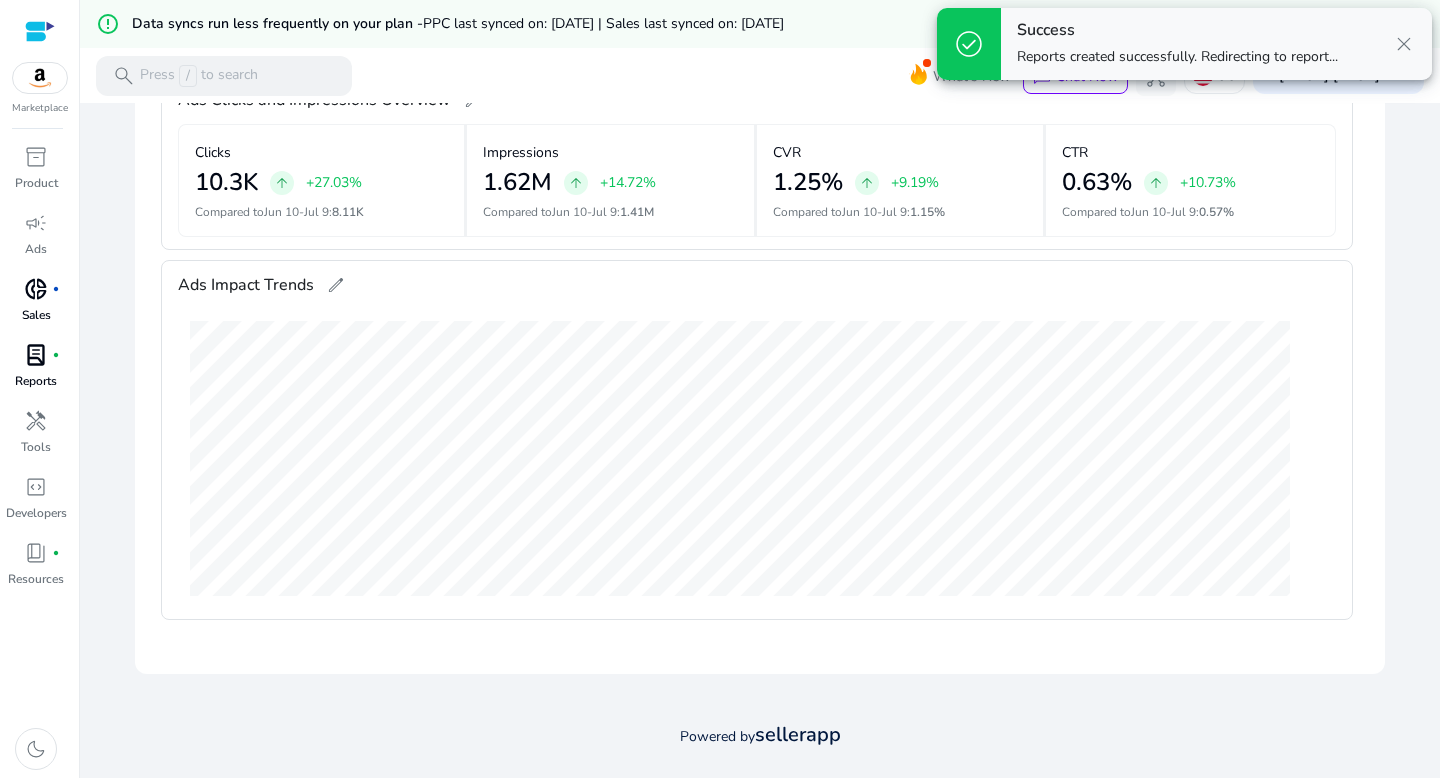 scroll, scrollTop: 0, scrollLeft: 0, axis: both 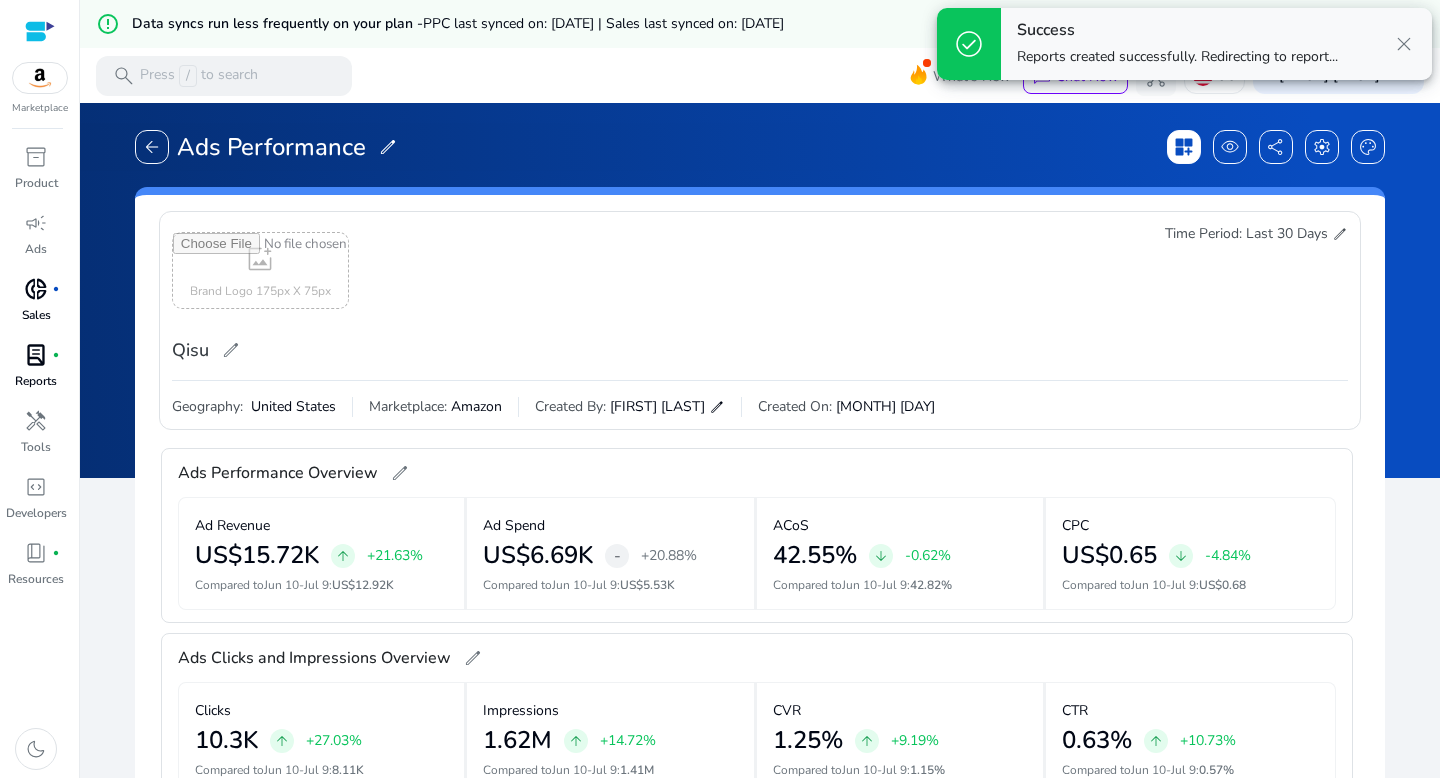 click on "dashboard_customize" 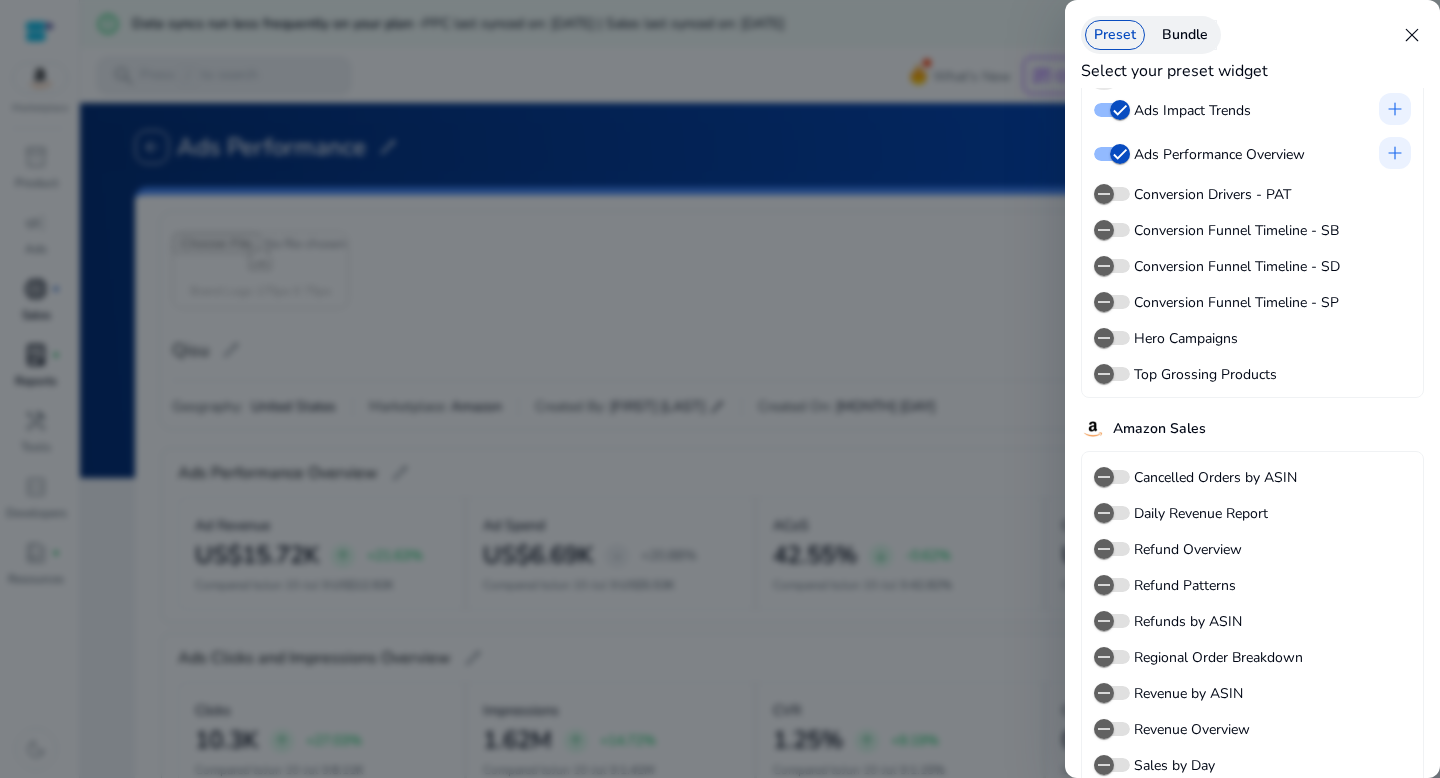 scroll, scrollTop: 125, scrollLeft: 0, axis: vertical 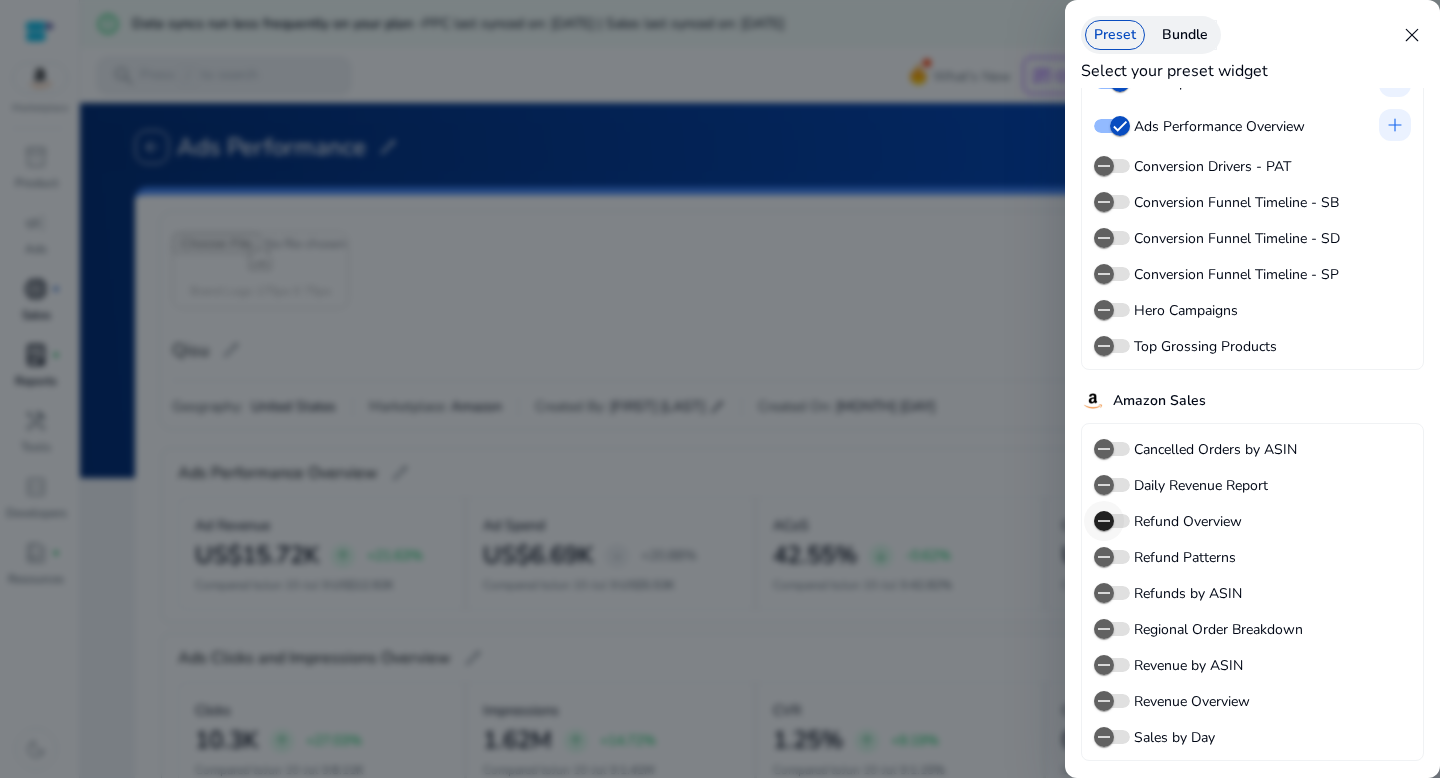 click at bounding box center (1104, 521) 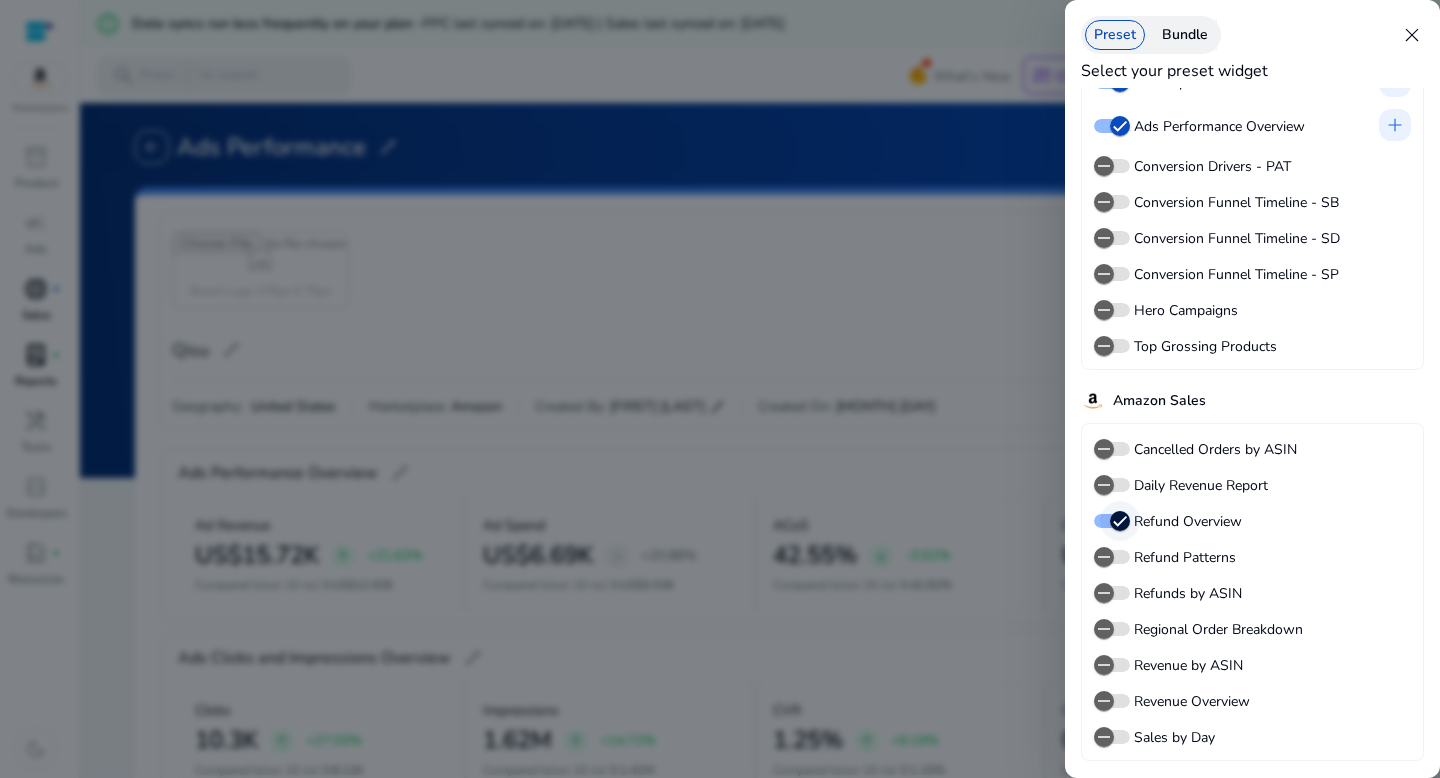 scroll, scrollTop: 147, scrollLeft: 0, axis: vertical 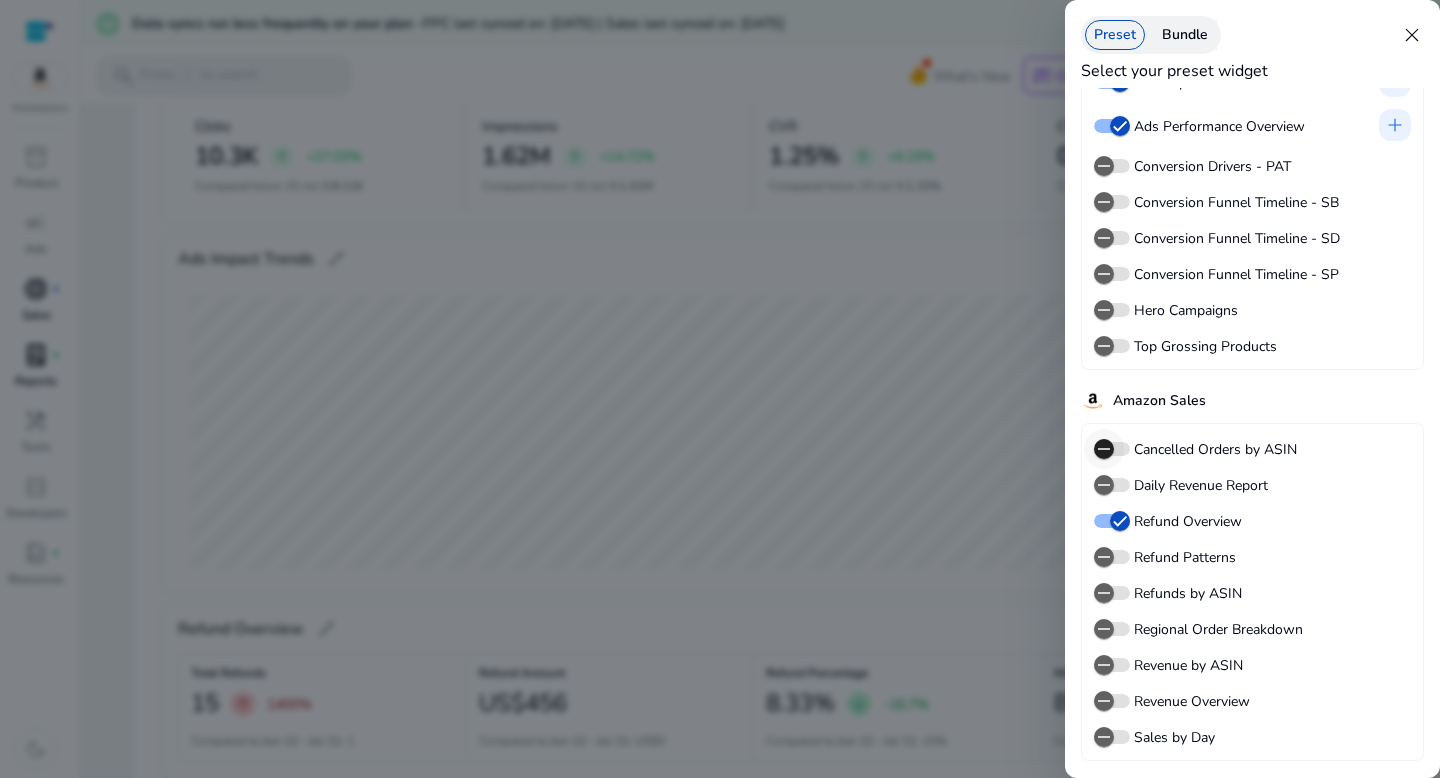 click 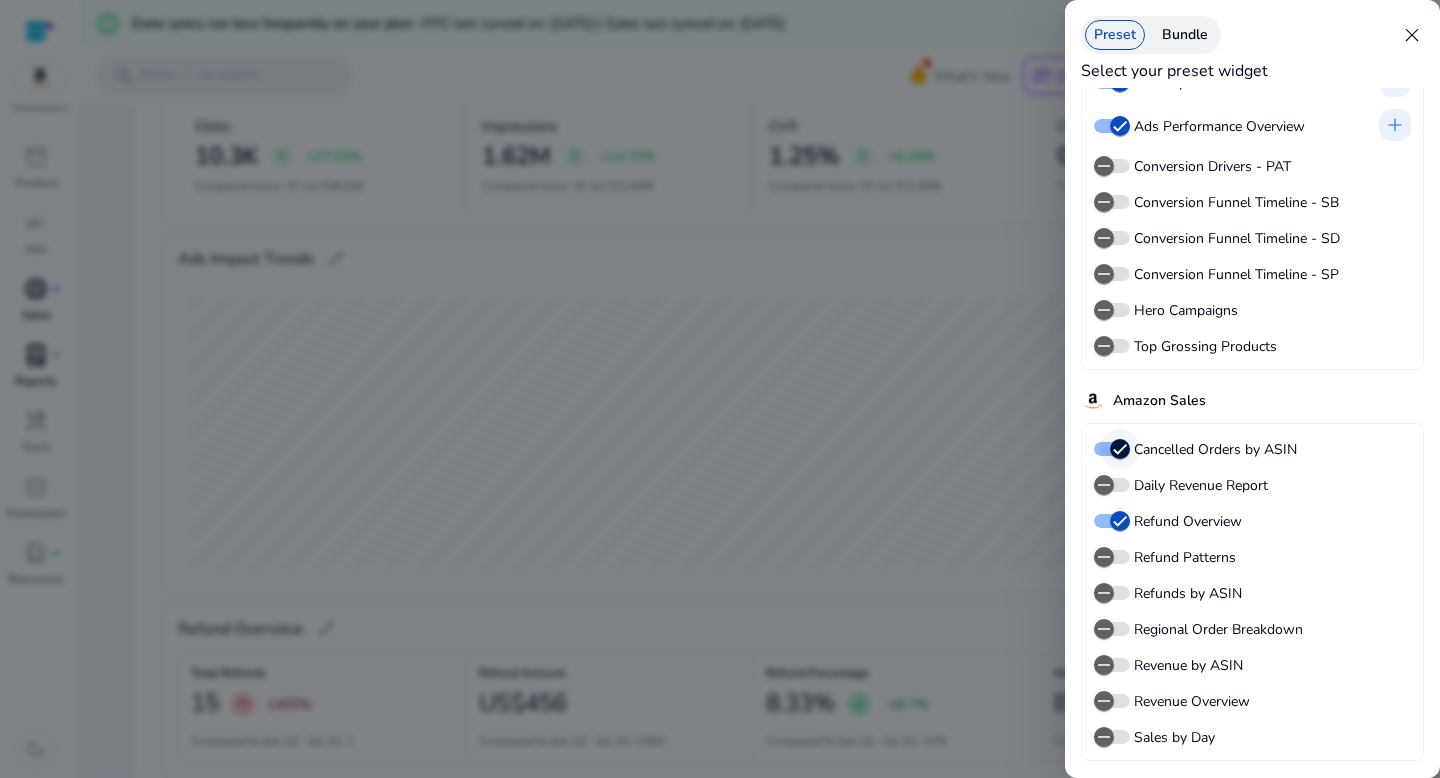 scroll, scrollTop: 517, scrollLeft: 0, axis: vertical 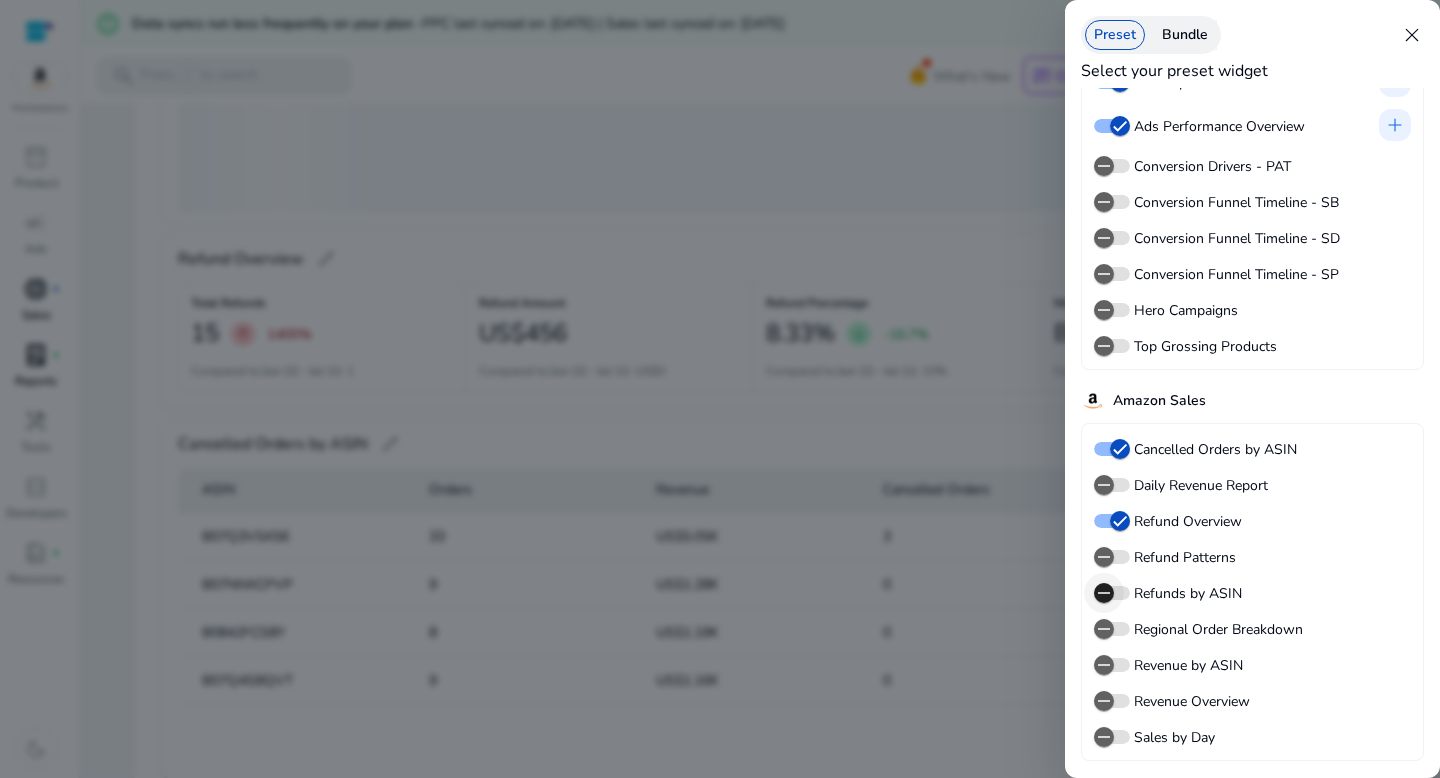 click 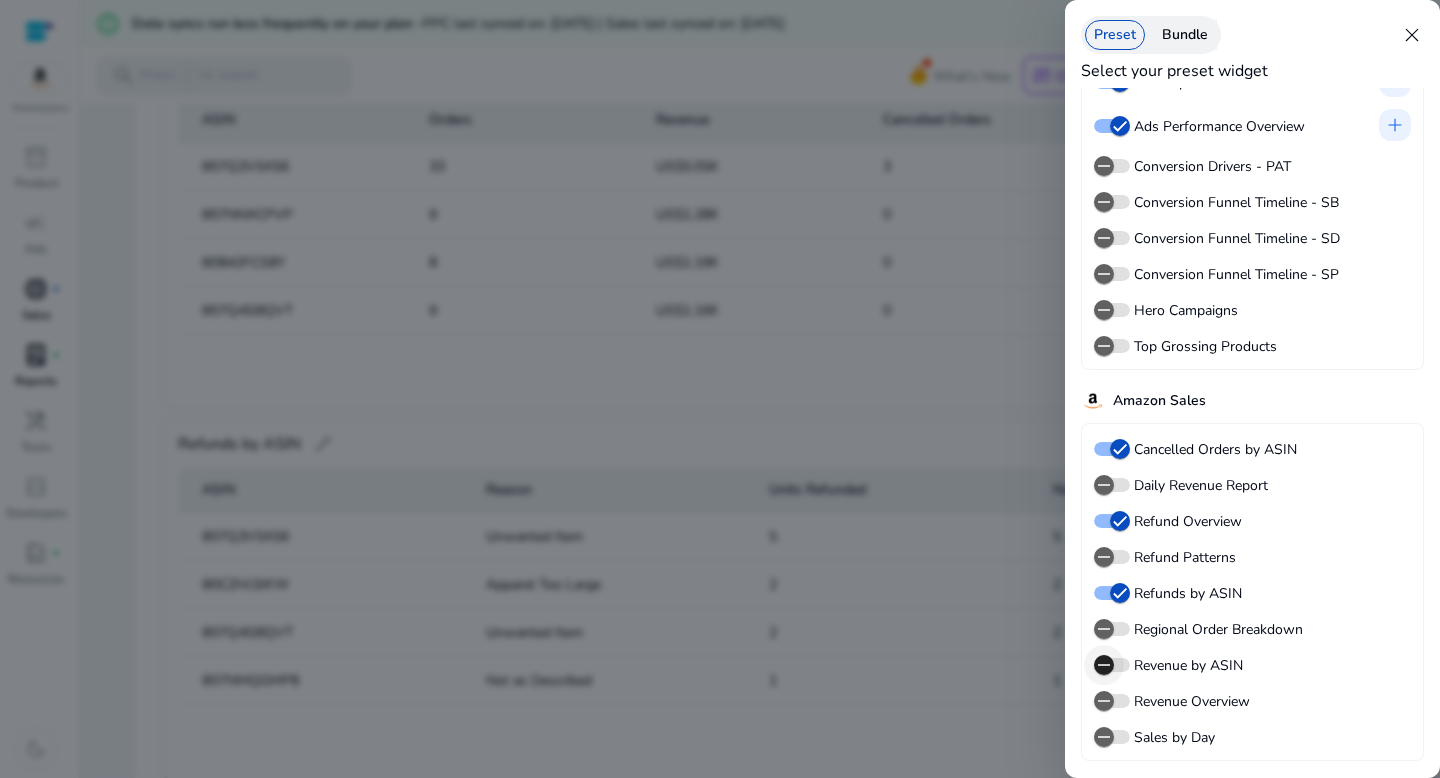 click 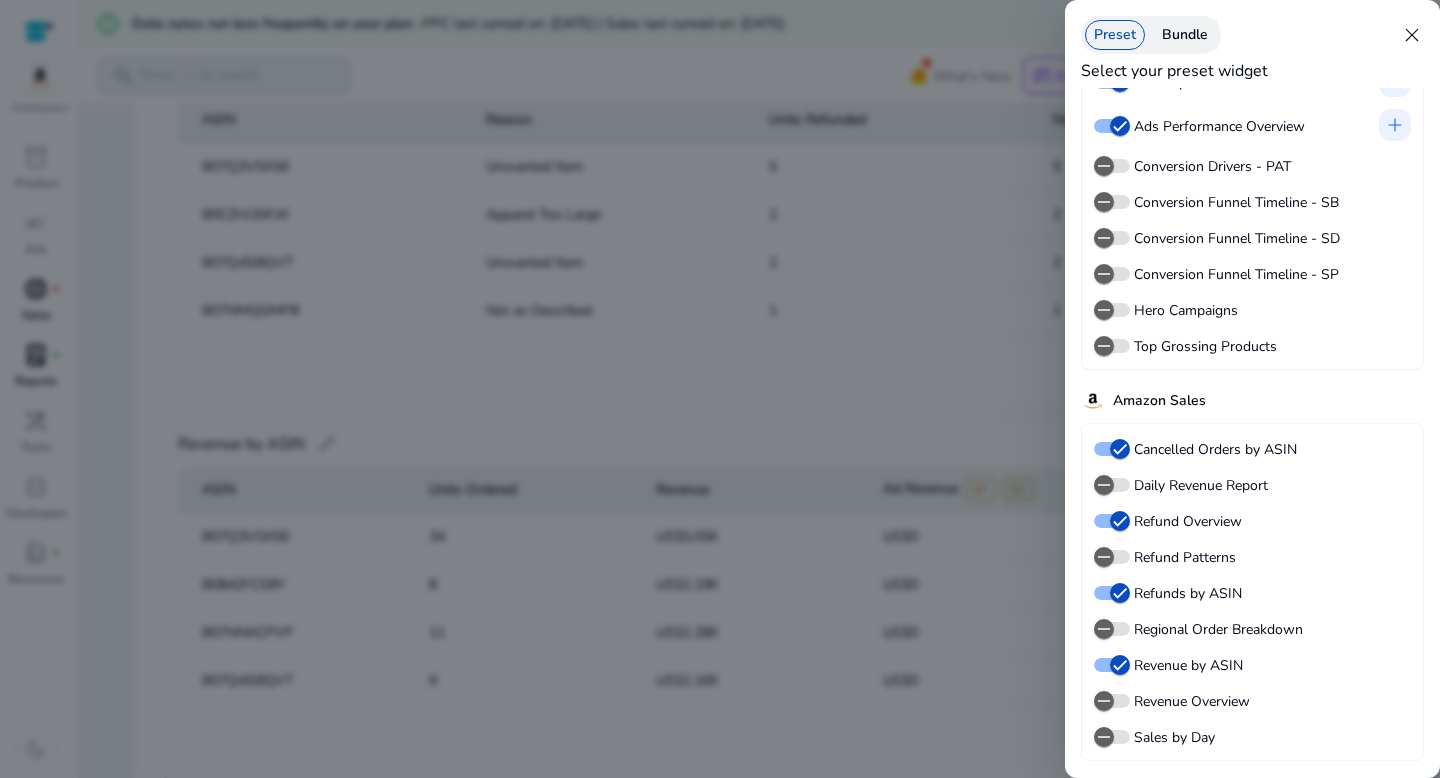 click at bounding box center (720, 389) 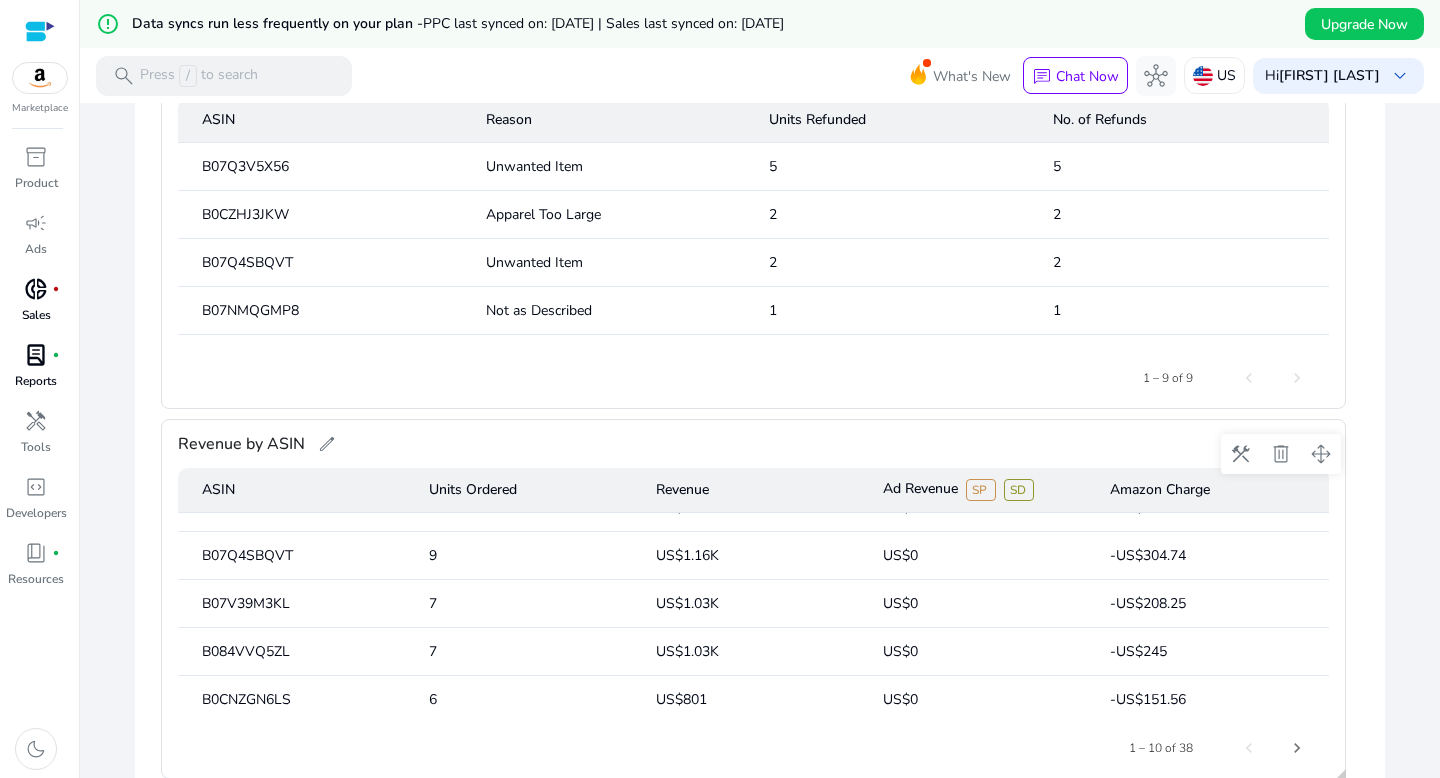 scroll, scrollTop: 273, scrollLeft: 0, axis: vertical 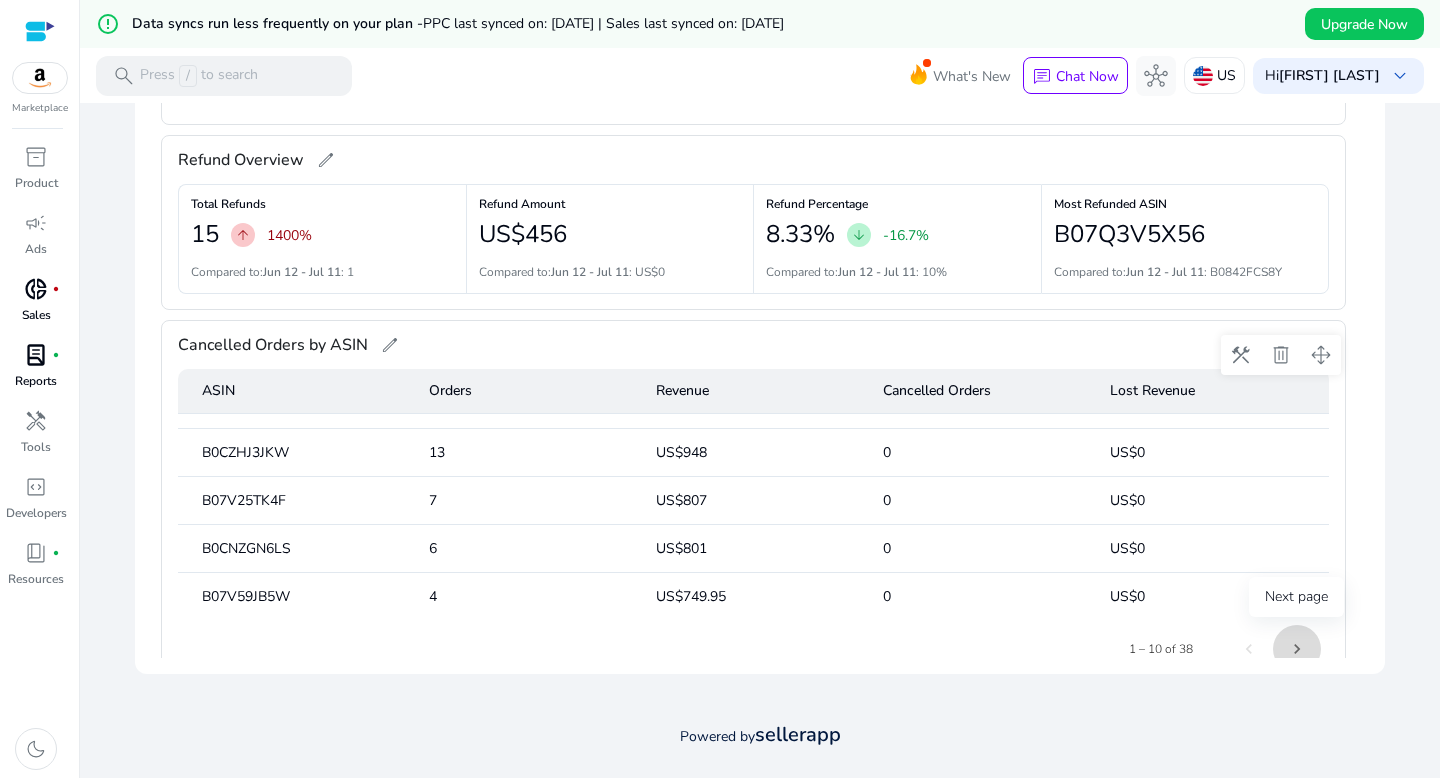 click 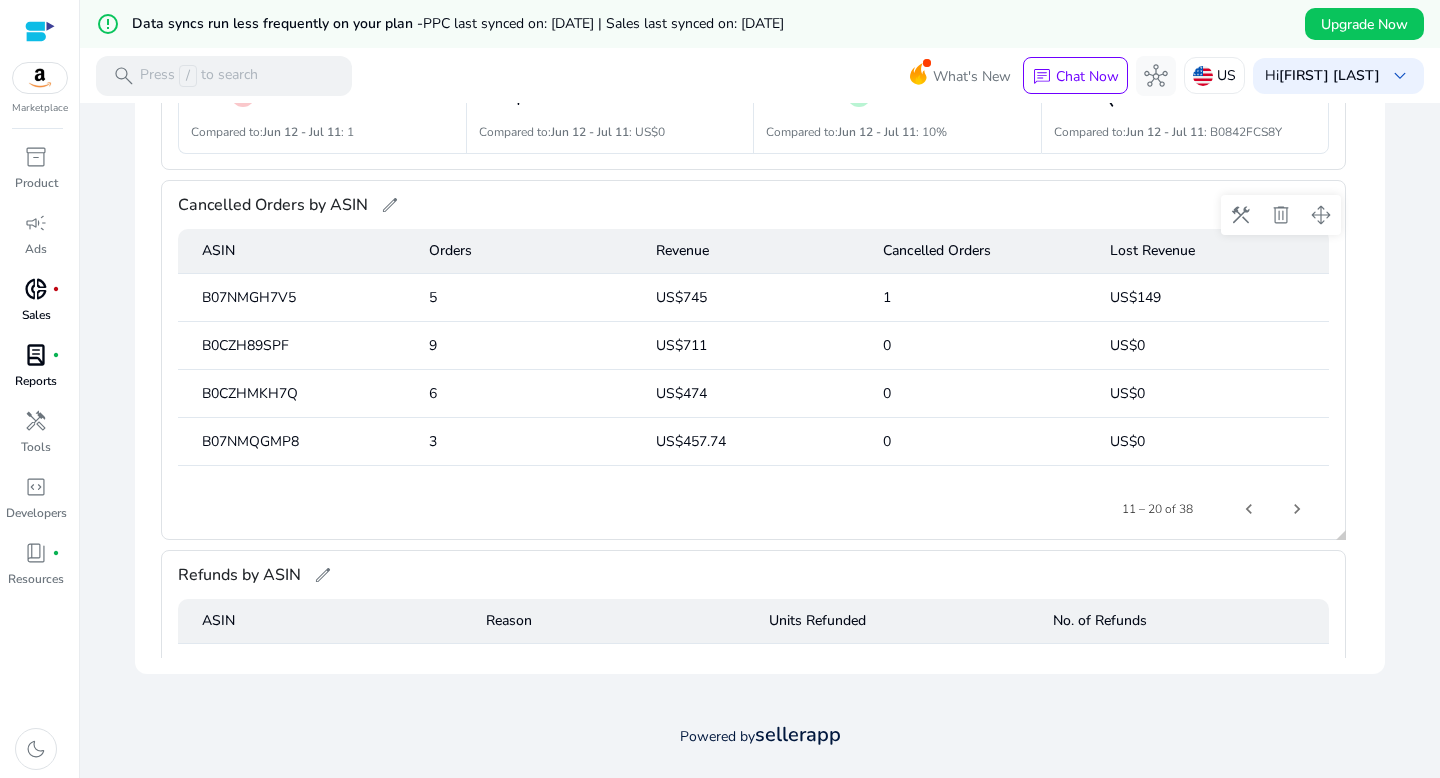 scroll, scrollTop: 1034, scrollLeft: 0, axis: vertical 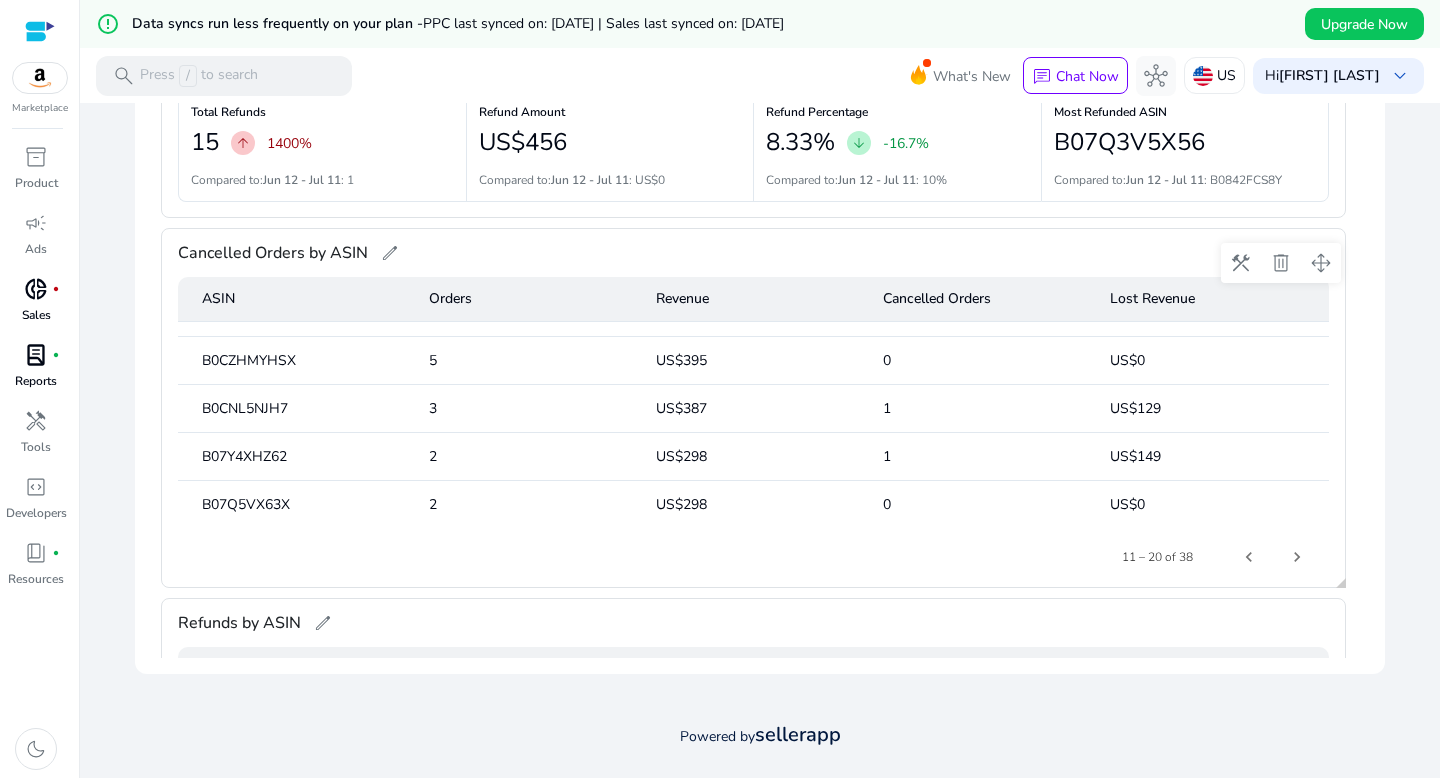 click on "B0CNL5NJH7" 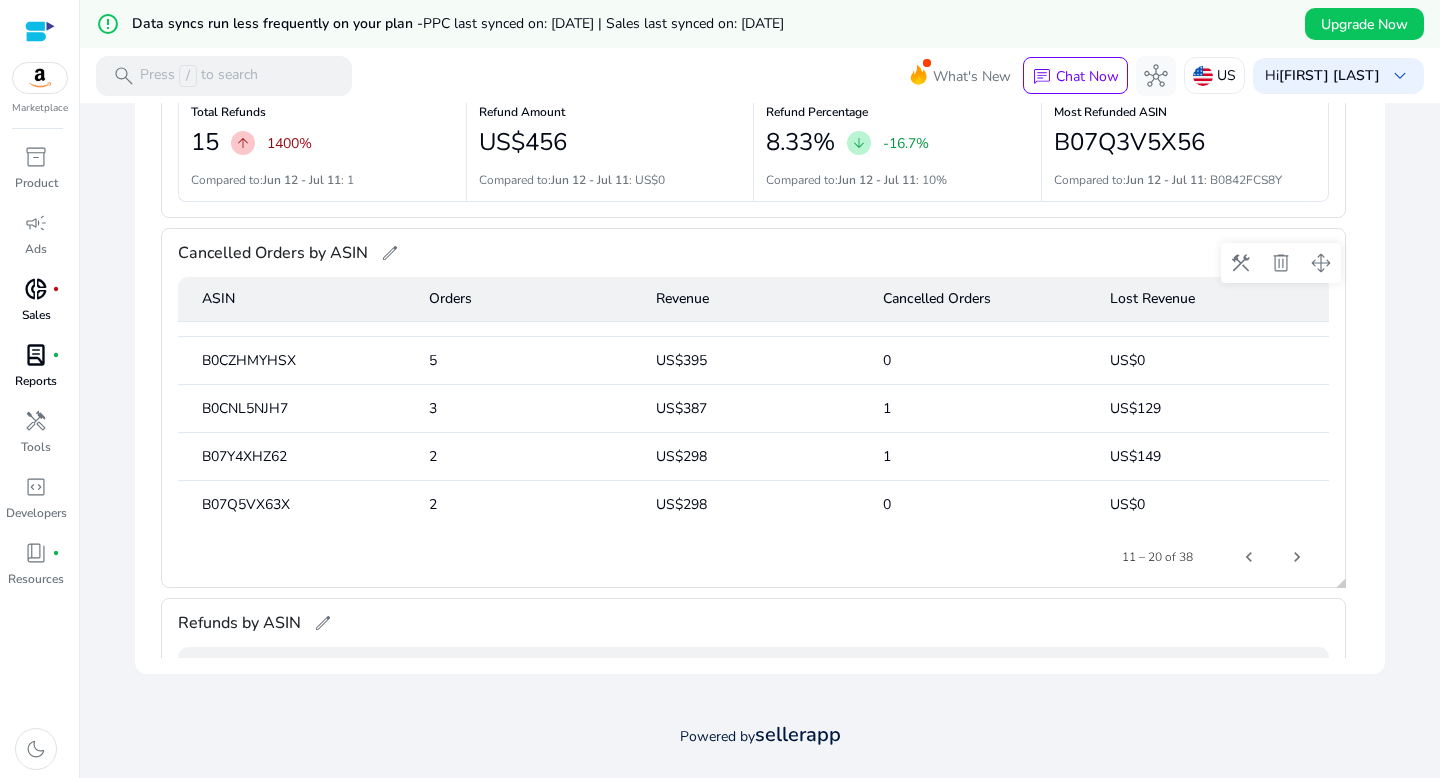 click on "B0CNL5NJH7" 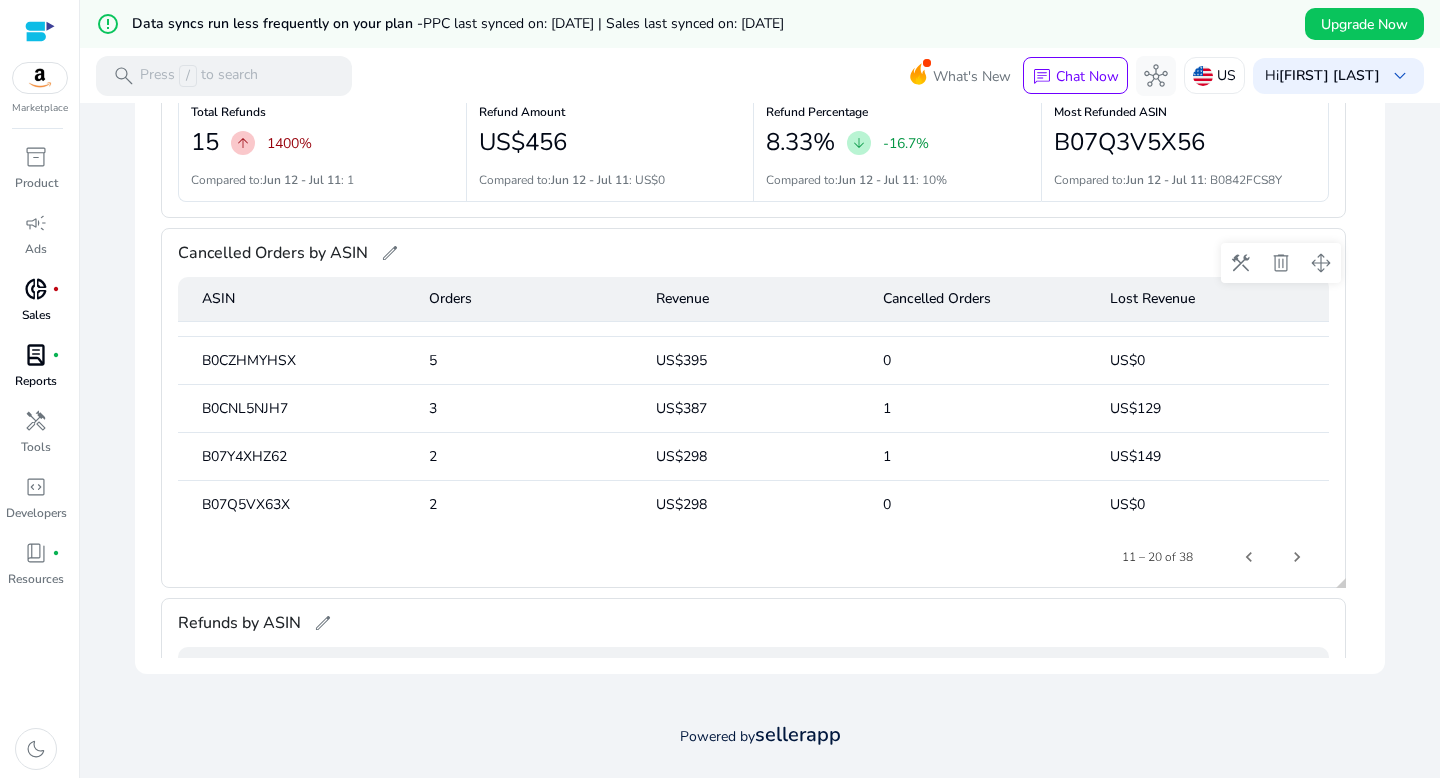 copy on "B0CNL5NJH7" 